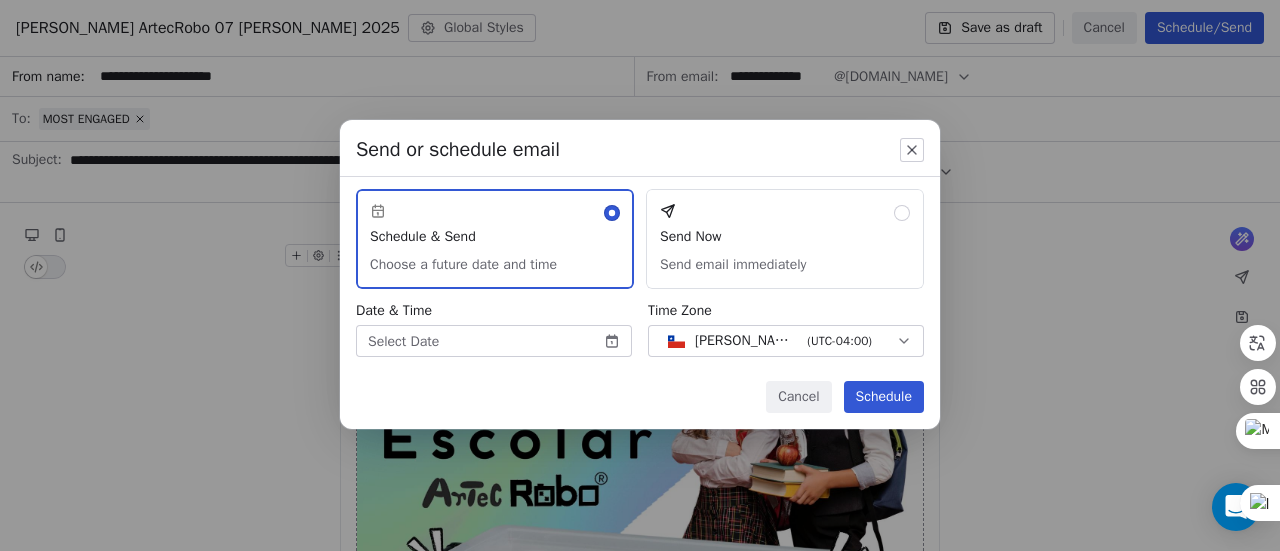 scroll, scrollTop: 0, scrollLeft: 0, axis: both 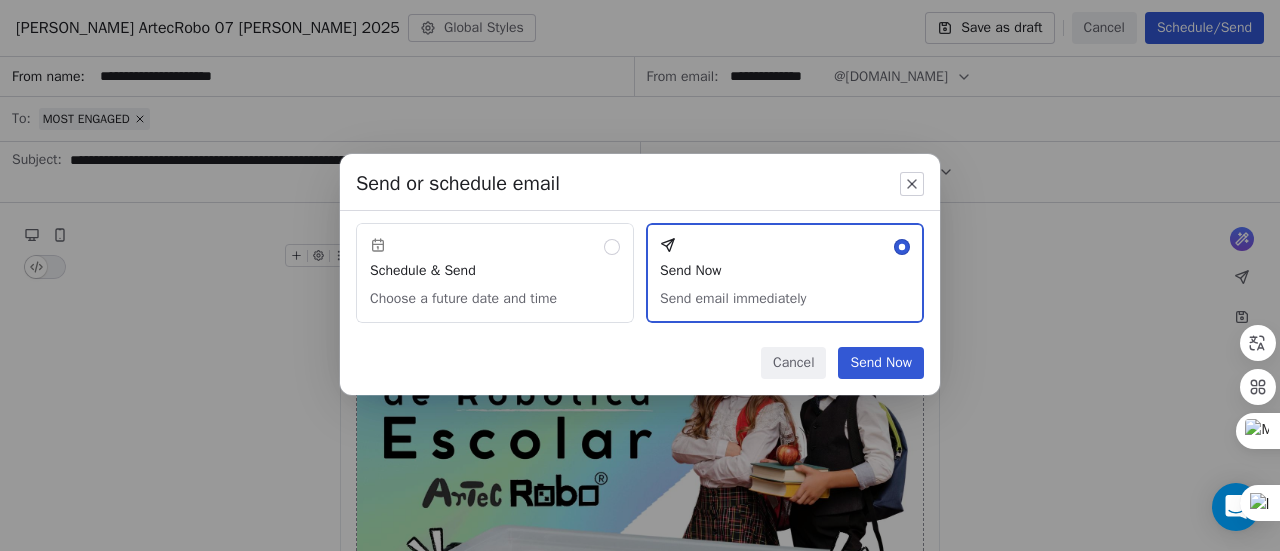 click on "Schedule & Send Choose a future date and time" at bounding box center (495, 273) 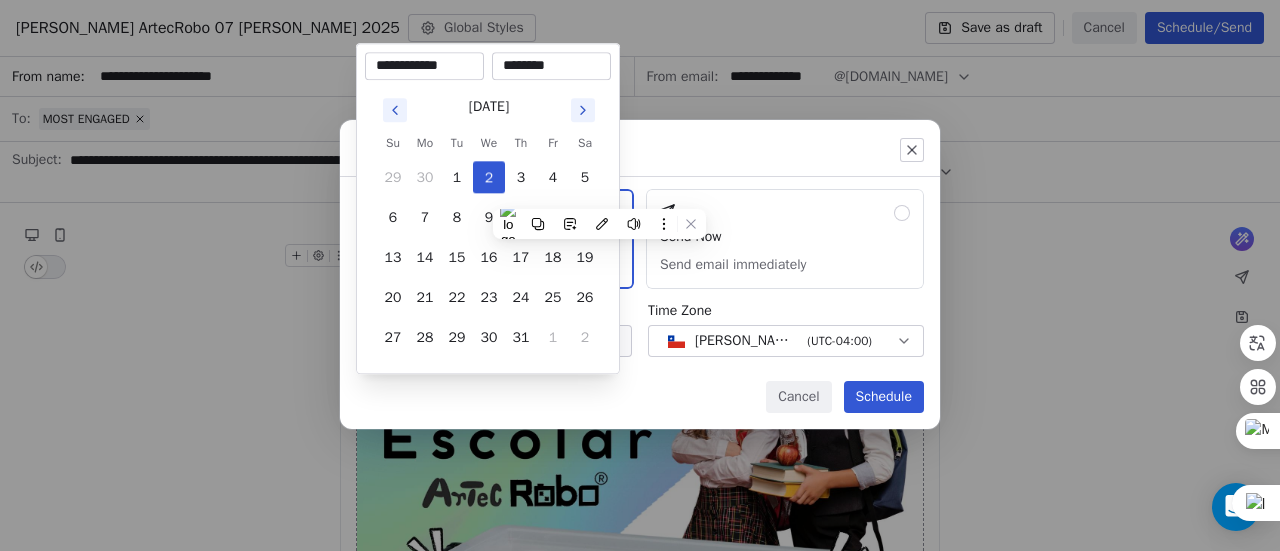 click on "D Cedetec-[GEOGRAPHIC_DATA] Contacts People Marketing Workflows Campaigns Sales Pipelines Sequences Soon Tools Apps AI Agents Help & Support Campaigns  Create new campaign All All Drafts Drafts Sent Sent Name Status Analytics Created at Actions [PERSON_NAME] ArtecRobo 07 [PERSON_NAME] 2025 To: No segment selected Draft - Open Rate - Click Rate - Unsubscribe [DATE] SEGURIDAD MUNICIPAL To: SEGURIDAD Sent 247 / 247 7.73% Open Rate 2.15% Click Rate 0.43% Unsubscribe [DATE] [PERSON_NAME] CODEMONKEY 2X1 To: [PERSON_NAME] CODEMONKEY 2X1 Sent 18130 / 18130 10.99% Open Rate 6.18% Click Rate 0.19% Unsubscribe [DATE] CAMARAS DE SEGURIDAD  MUNICIPAL (Copy) To: No segment selected Draft - Open Rate - Click Rate - Unsubscribe [DATE] CAMARAS DE SEGURIDAD  MUNICIPAL (Unopened) To: Unopened Contacts (220) Sent 220 / 220 2.27% Open Rate - Click Rate - Unsubscribe [DATE] WEBINAR CODEMONKEY 27 MAYO To: No segment selected Sent 27035 / 27035 4.14% Open Rate 0.13% Click Rate 0.02% Unsubscribe [DATE] To: No segment selected Sent /" at bounding box center [640, 275] 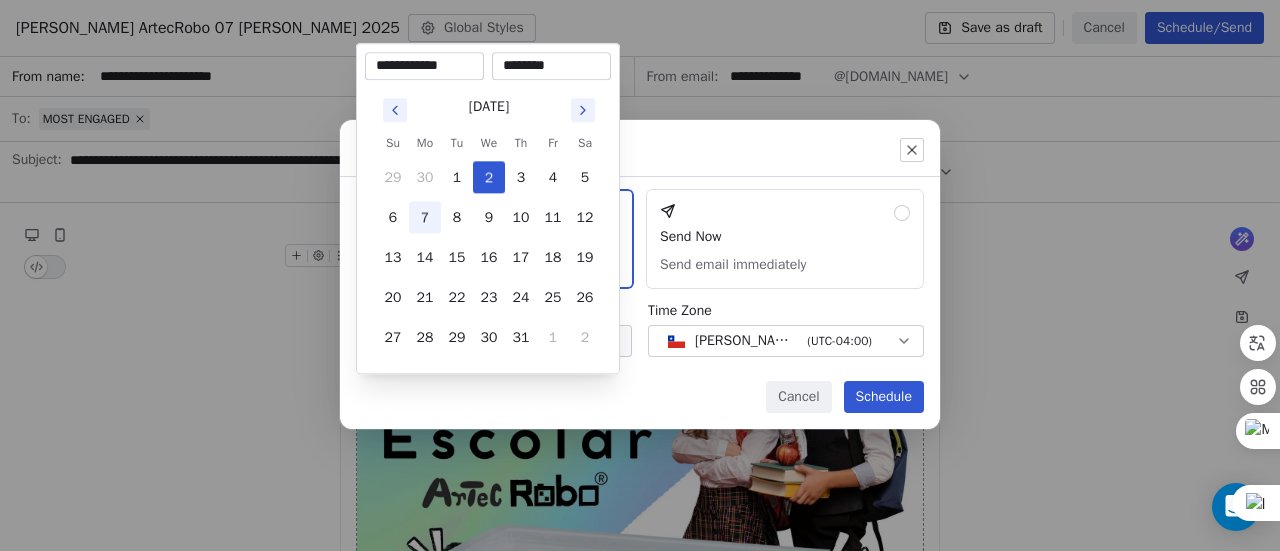 click on "7" at bounding box center [425, 217] 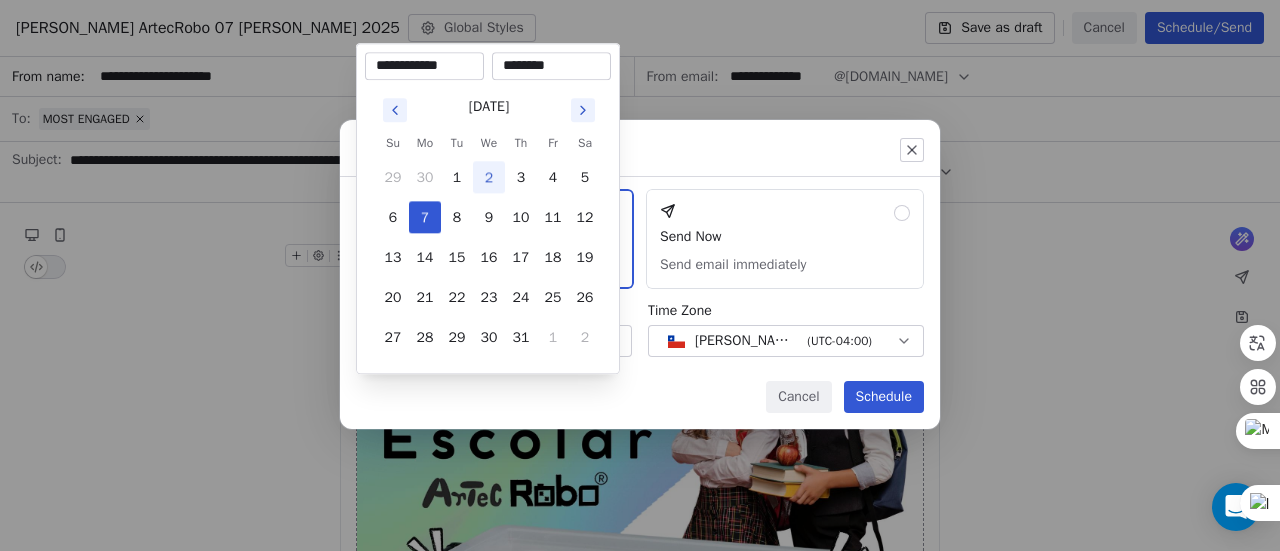 click on "Send or schedule email Schedule & Send Choose a future date and time Send Now Send email immediately Date & Time [DATE] 03:17 PM Time Zone [PERSON_NAME] - CLT ( UTC-04:00 ) Cancel Schedule" at bounding box center (640, 275) 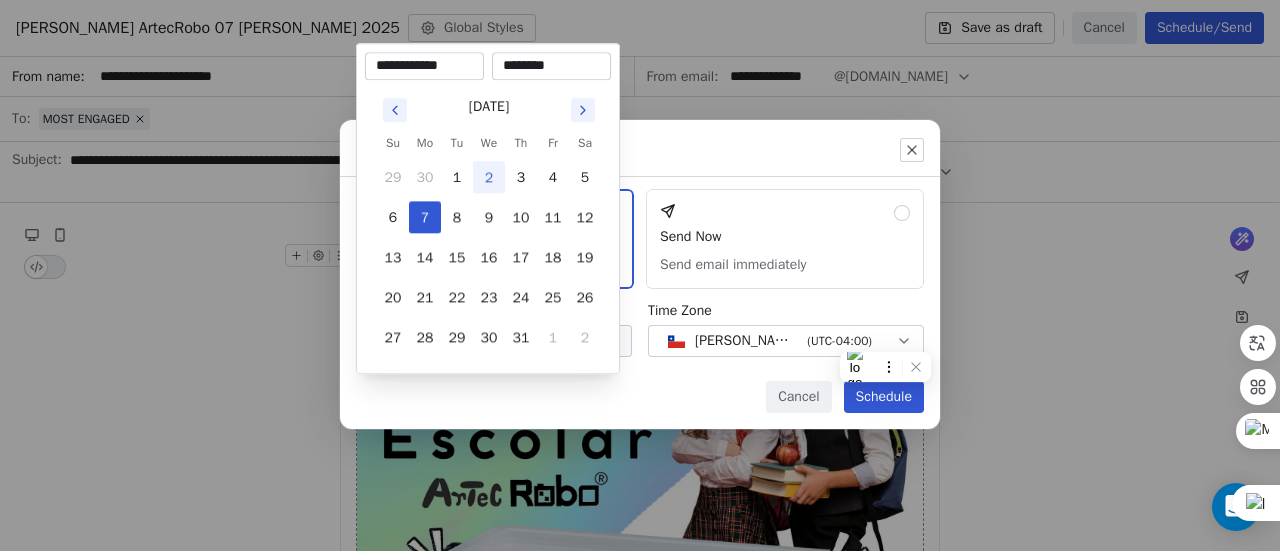 click on "D Cedetec-[GEOGRAPHIC_DATA] Contacts People Marketing Workflows Campaigns Sales Pipelines Sequences Soon Tools Apps AI Agents Help & Support Campaigns  Create new campaign All All Drafts Drafts Sent Sent Name Status Analytics Created at Actions [PERSON_NAME] ArtecRobo 07 [PERSON_NAME] 2025 To: No segment selected Draft - Open Rate - Click Rate - Unsubscribe [DATE] SEGURIDAD MUNICIPAL To: SEGURIDAD Sent 247 / 247 7.73% Open Rate 2.15% Click Rate 0.43% Unsubscribe [DATE] [PERSON_NAME] CODEMONKEY 2X1 To: [PERSON_NAME] CODEMONKEY 2X1 Sent 18130 / 18130 10.99% Open Rate 6.18% Click Rate 0.19% Unsubscribe [DATE] CAMARAS DE SEGURIDAD  MUNICIPAL (Copy) To: No segment selected Draft - Open Rate - Click Rate - Unsubscribe [DATE] CAMARAS DE SEGURIDAD  MUNICIPAL (Unopened) To: Unopened Contacts (220) Sent 220 / 220 2.27% Open Rate - Click Rate - Unsubscribe [DATE] WEBINAR CODEMONKEY 27 MAYO To: No segment selected Sent 27035 / 27035 4.14% Open Rate 0.13% Click Rate 0.02% Unsubscribe [DATE] To: No segment selected Sent /" at bounding box center (640, 275) 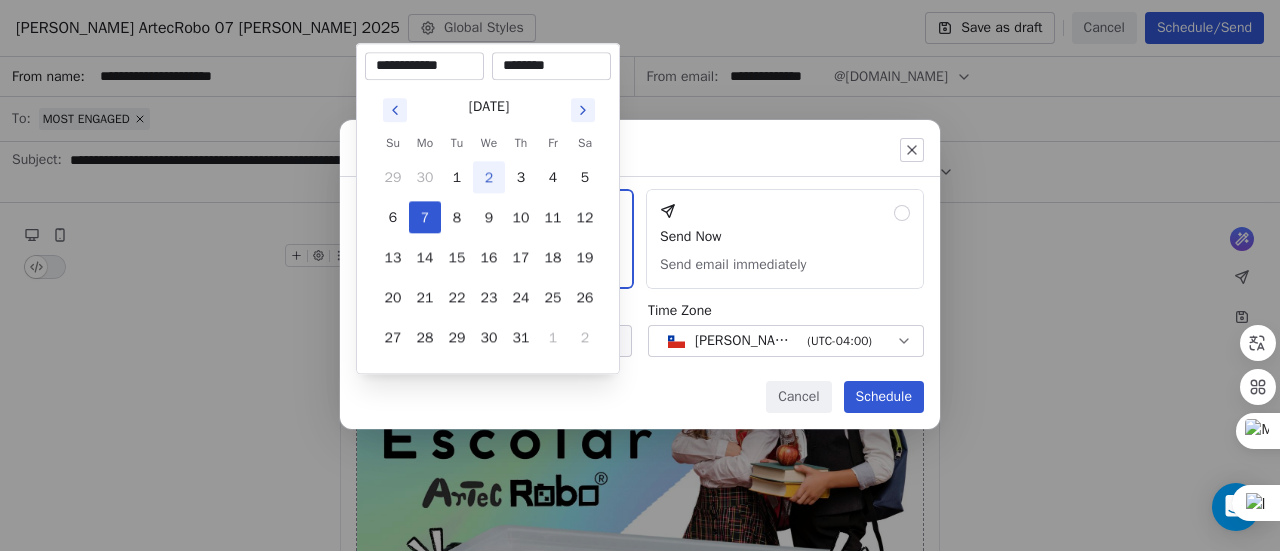 click on "********" at bounding box center [551, 66] 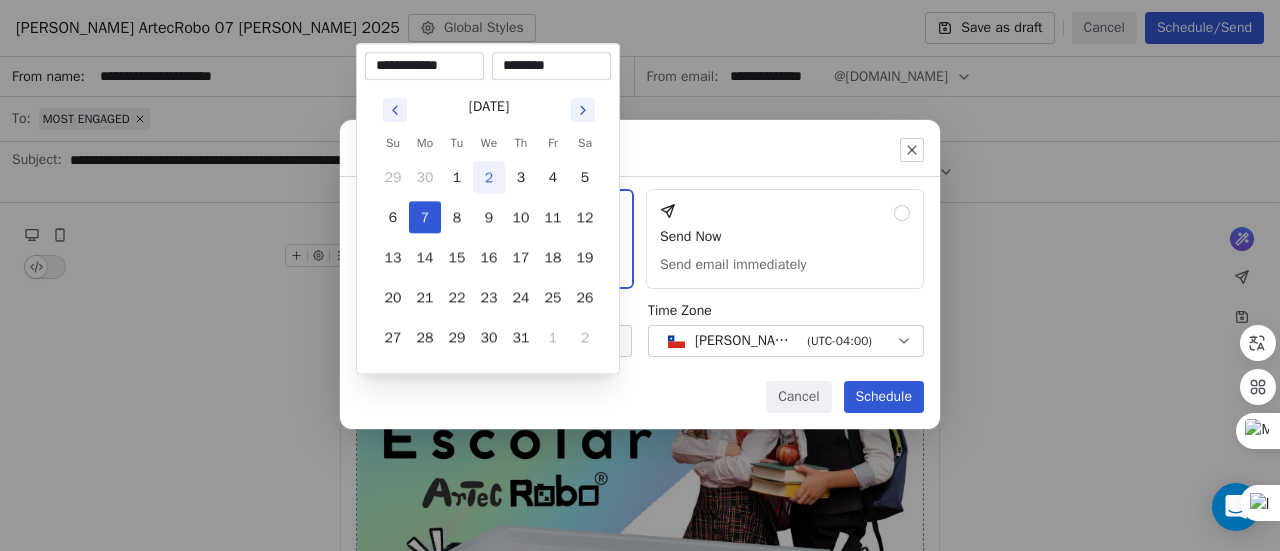 click on "********" at bounding box center (551, 66) 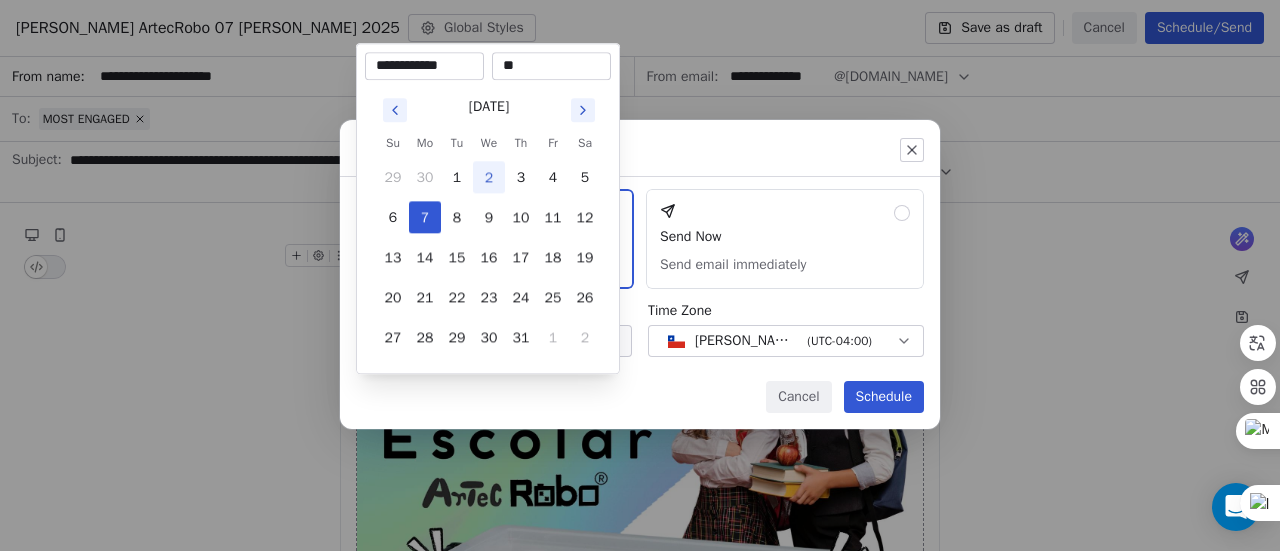 type on "*" 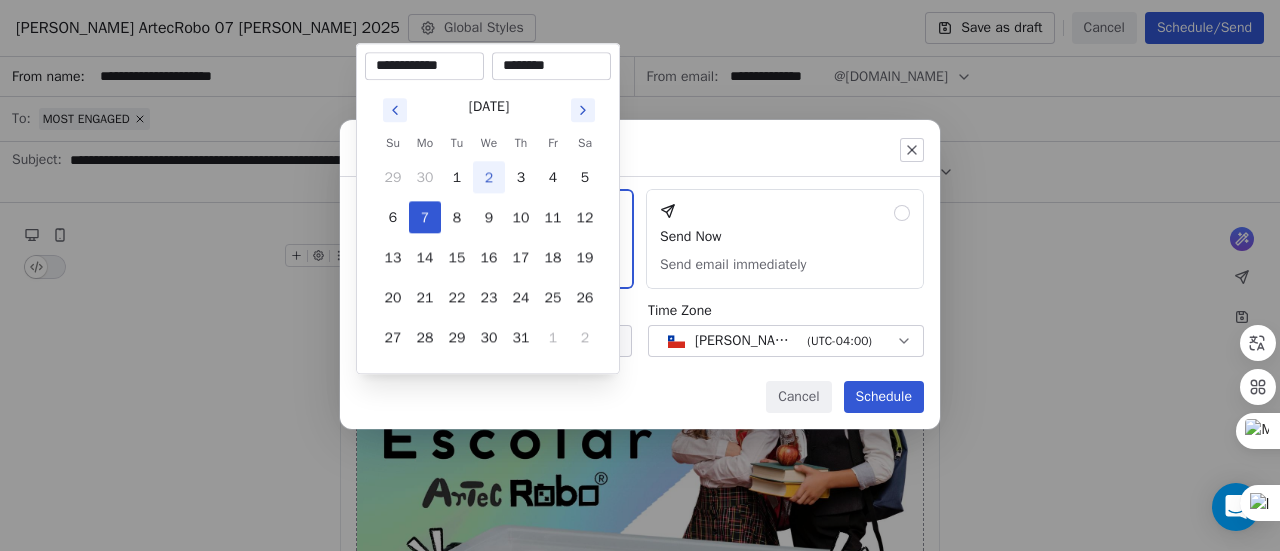 type on "********" 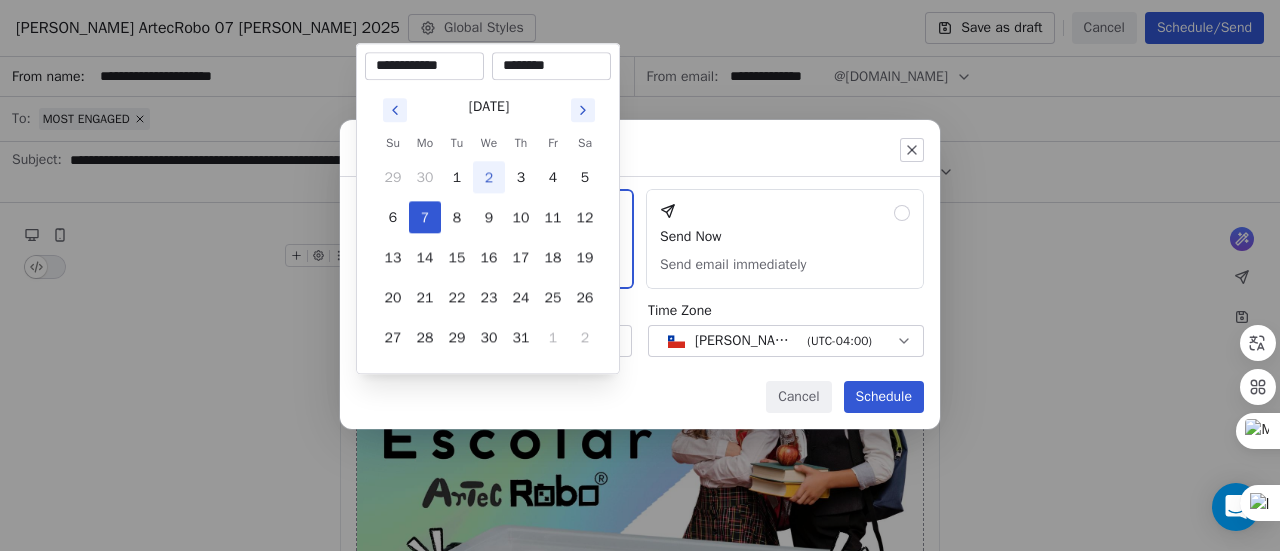 click on "Send or schedule email Schedule & Send Choose a future date and time Send Now Send email immediately Date & Time [DATE] 12:00 AM Time Zone [PERSON_NAME] - CLT ( UTC-04:00 ) Cancel Schedule" at bounding box center (640, 275) 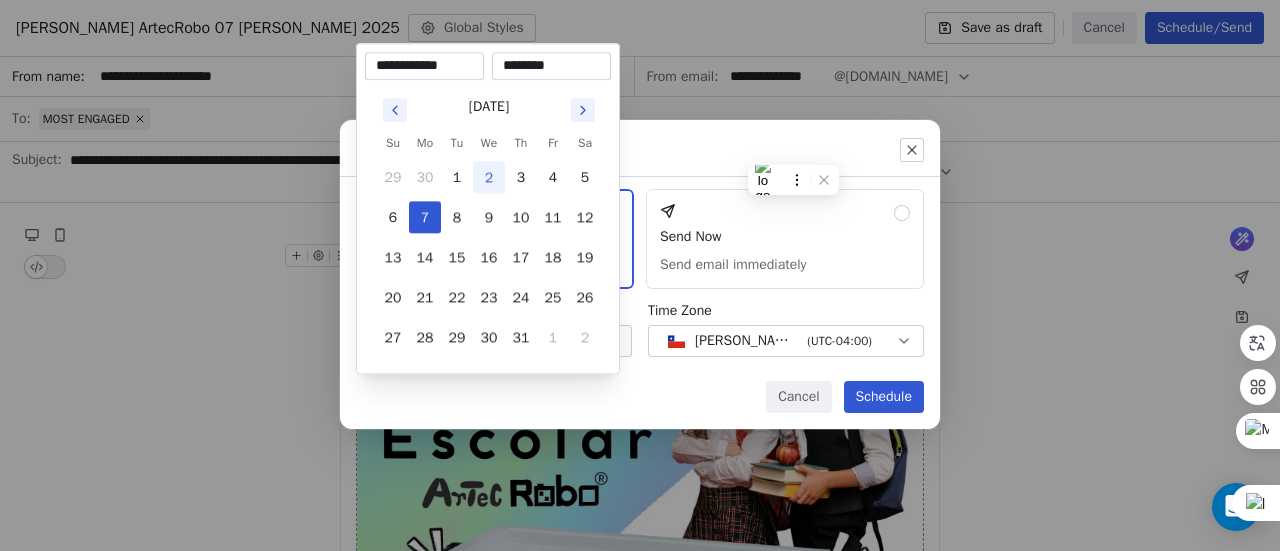 click on "D Cedetec-[GEOGRAPHIC_DATA] Contacts People Marketing Workflows Campaigns Sales Pipelines Sequences Soon Tools Apps AI Agents Help & Support Campaigns  Create new campaign All All Drafts Drafts Sent Sent Name Status Analytics Created at Actions [PERSON_NAME] ArtecRobo 07 [PERSON_NAME] 2025 To: No segment selected Draft - Open Rate - Click Rate - Unsubscribe [DATE] SEGURIDAD MUNICIPAL To: SEGURIDAD Sent 247 / 247 7.73% Open Rate 2.15% Click Rate 0.43% Unsubscribe [DATE] [PERSON_NAME] CODEMONKEY 2X1 To: [PERSON_NAME] CODEMONKEY 2X1 Sent 18130 / 18130 10.99% Open Rate 6.18% Click Rate 0.19% Unsubscribe [DATE] CAMARAS DE SEGURIDAD  MUNICIPAL (Copy) To: No segment selected Draft - Open Rate - Click Rate - Unsubscribe [DATE] CAMARAS DE SEGURIDAD  MUNICIPAL (Unopened) To: Unopened Contacts (220) Sent 220 / 220 2.27% Open Rate - Click Rate - Unsubscribe [DATE] WEBINAR CODEMONKEY 27 MAYO To: No segment selected Sent 27035 / 27035 4.14% Open Rate 0.13% Click Rate 0.02% Unsubscribe [DATE] To: No segment selected Sent /" at bounding box center (640, 275) 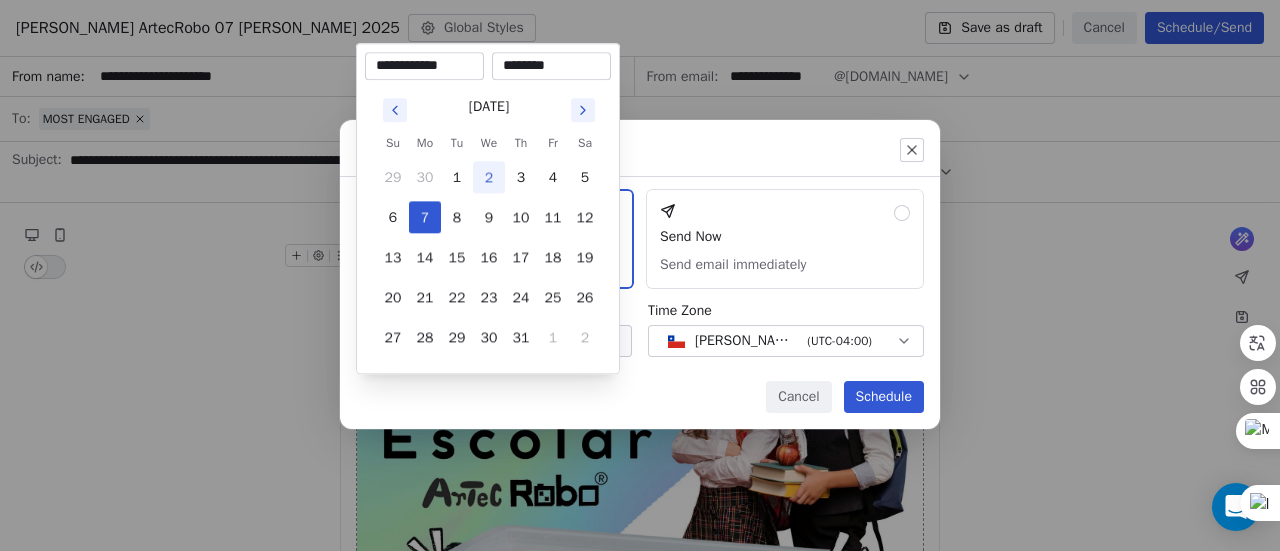 click on "********" at bounding box center [551, 66] 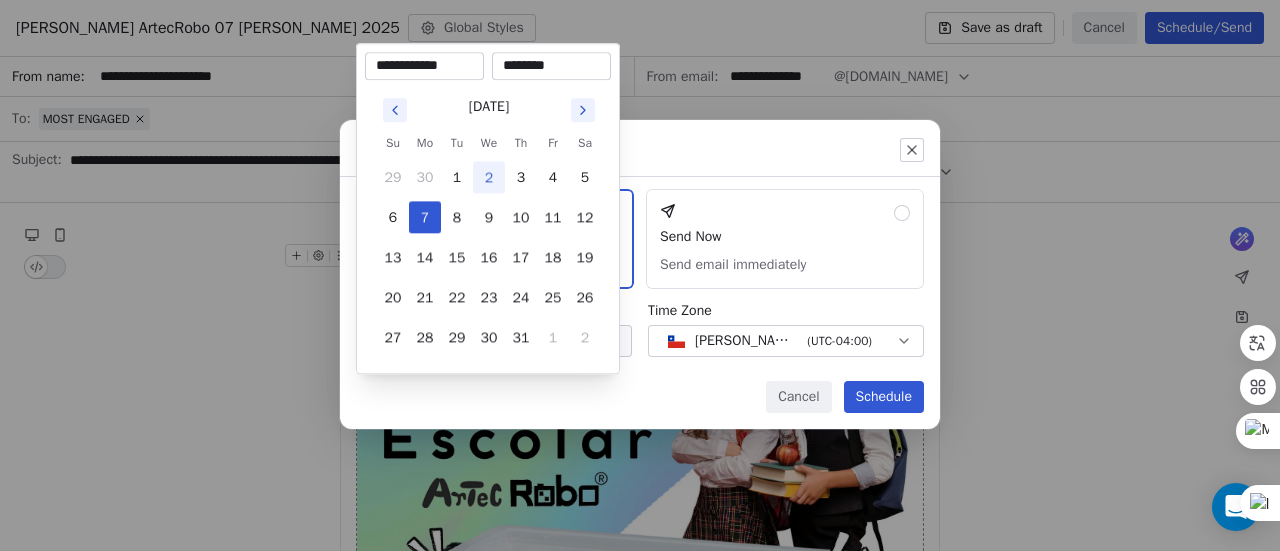 type on "********" 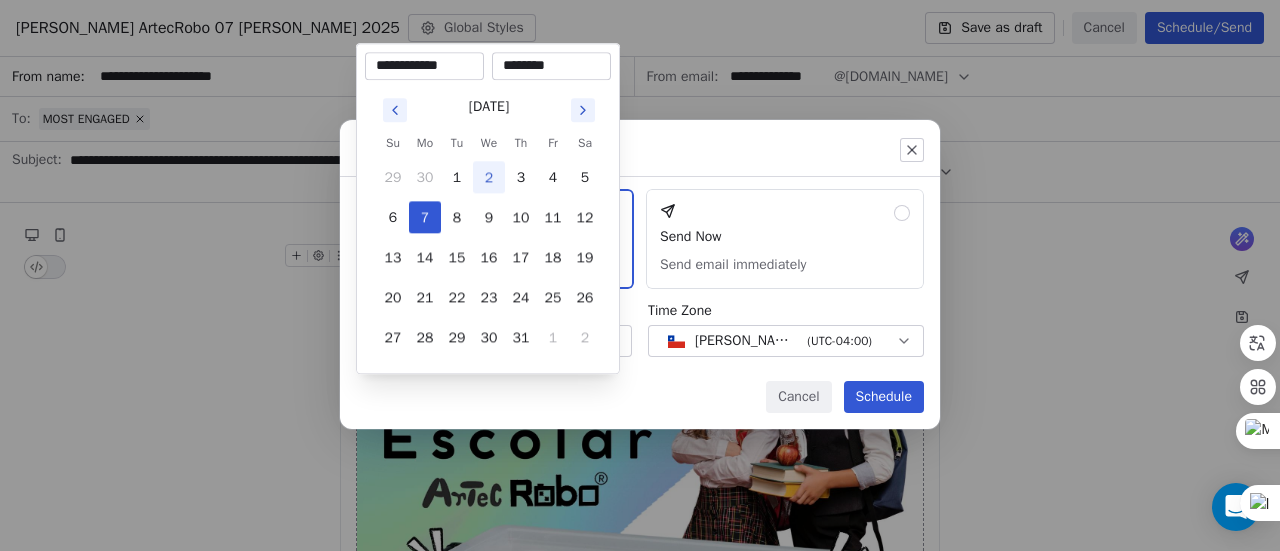 click on "Send or schedule email Schedule & Send Choose a future date and time Send Now Send email immediately Date & Time [DATE] 12:30 PM Time Zone [PERSON_NAME] - CLT ( UTC-04:00 ) Cancel Schedule" at bounding box center [640, 275] 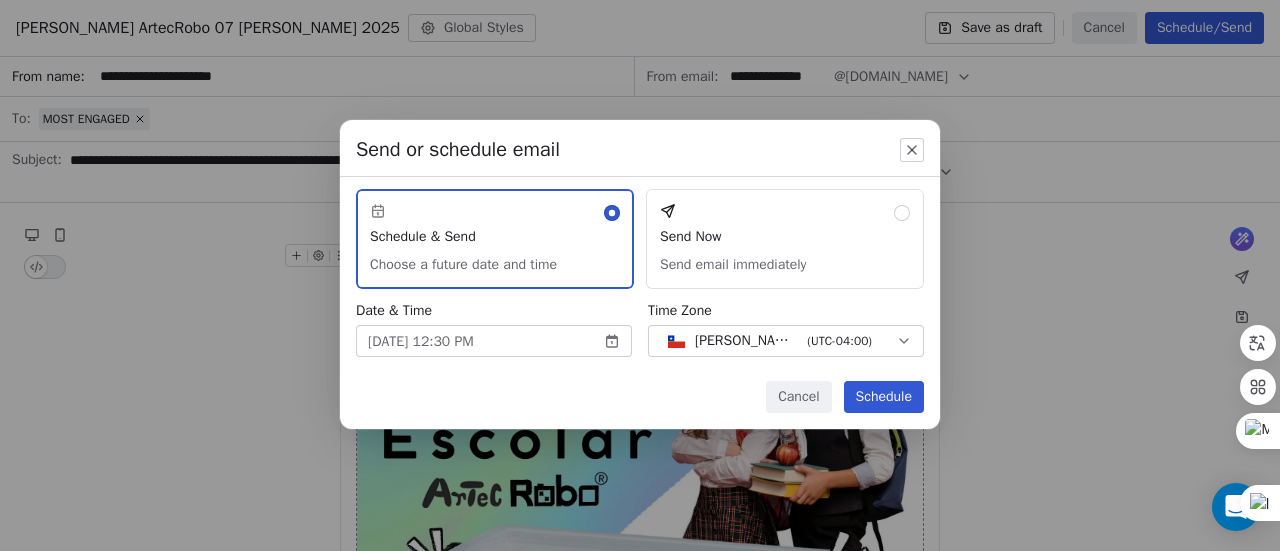 click on "Schedule" at bounding box center [884, 397] 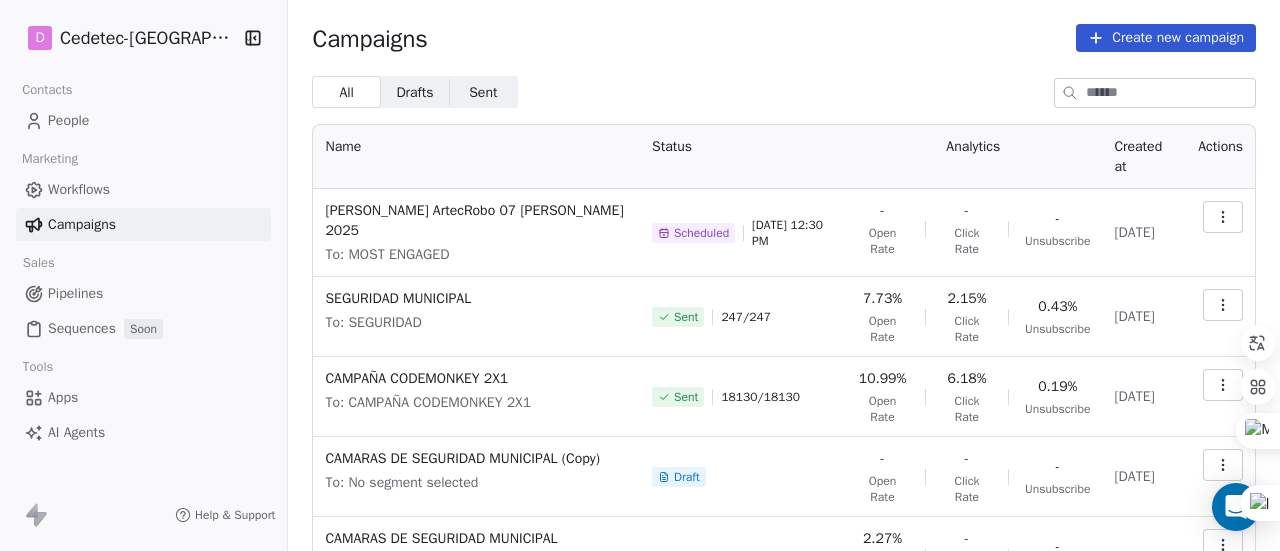 click 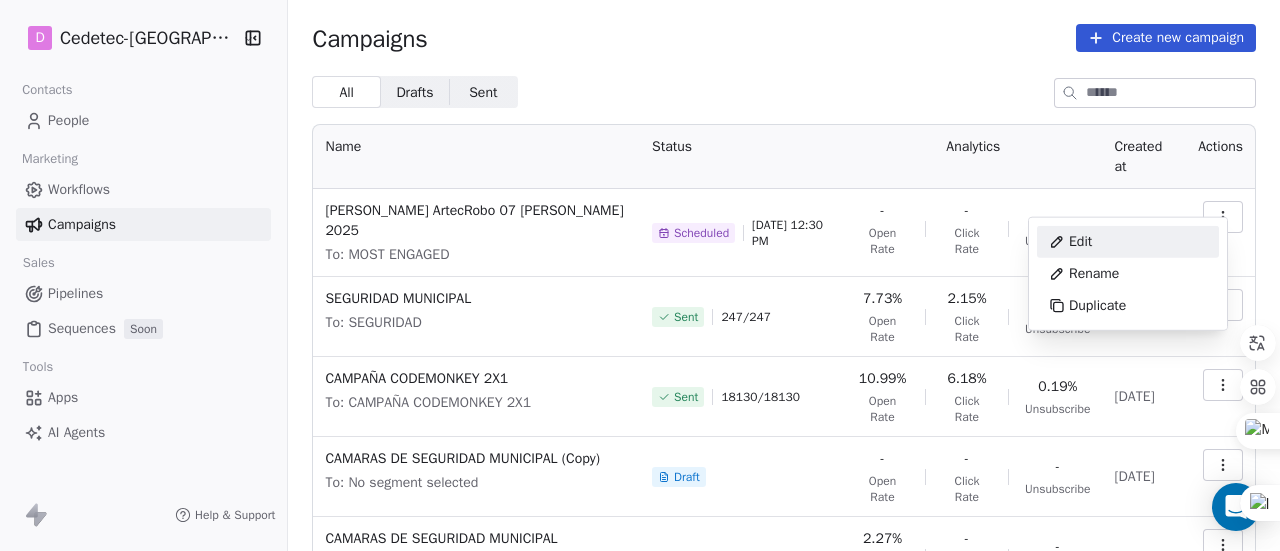 click on "Edit" at bounding box center (1128, 242) 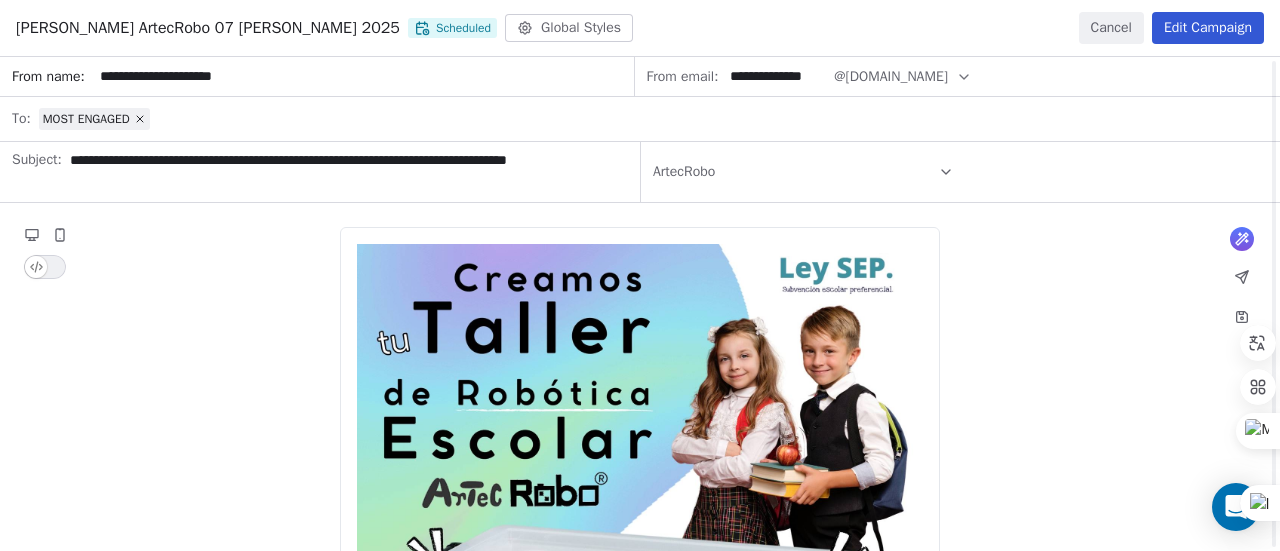 scroll, scrollTop: 95, scrollLeft: 0, axis: vertical 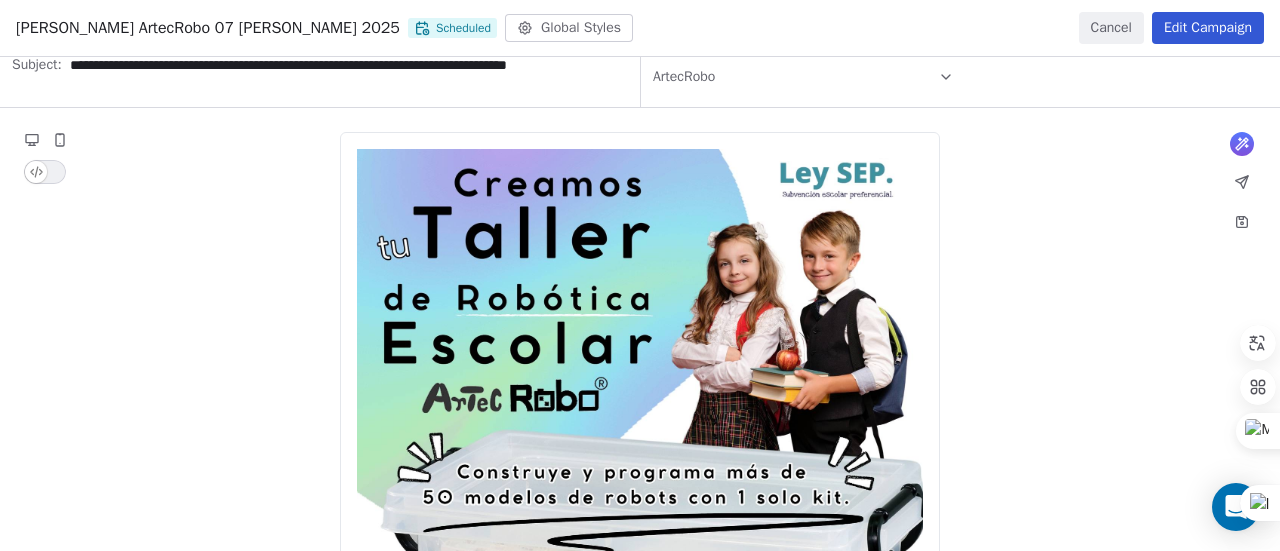 click on "**********" at bounding box center [640, 725] 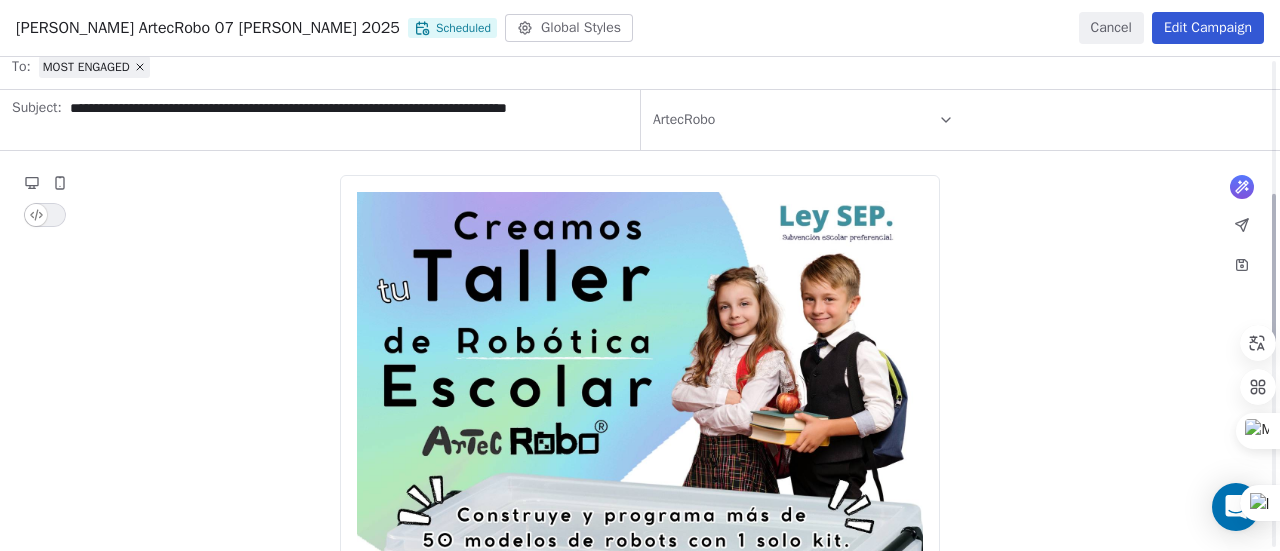 scroll, scrollTop: 0, scrollLeft: 0, axis: both 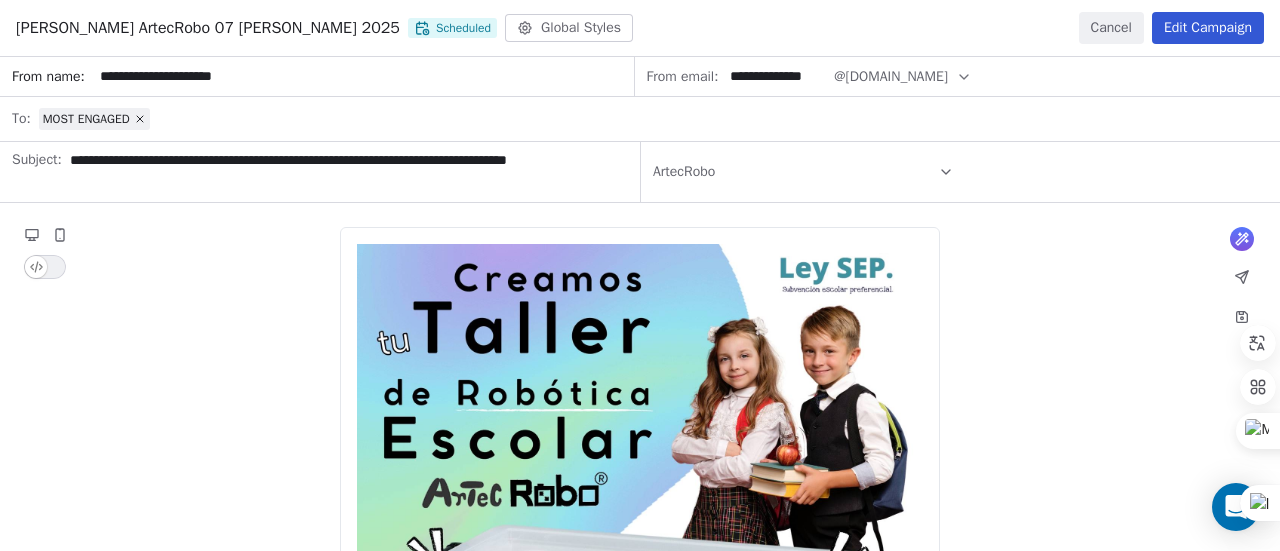 click on "**********" at bounding box center (640, 820) 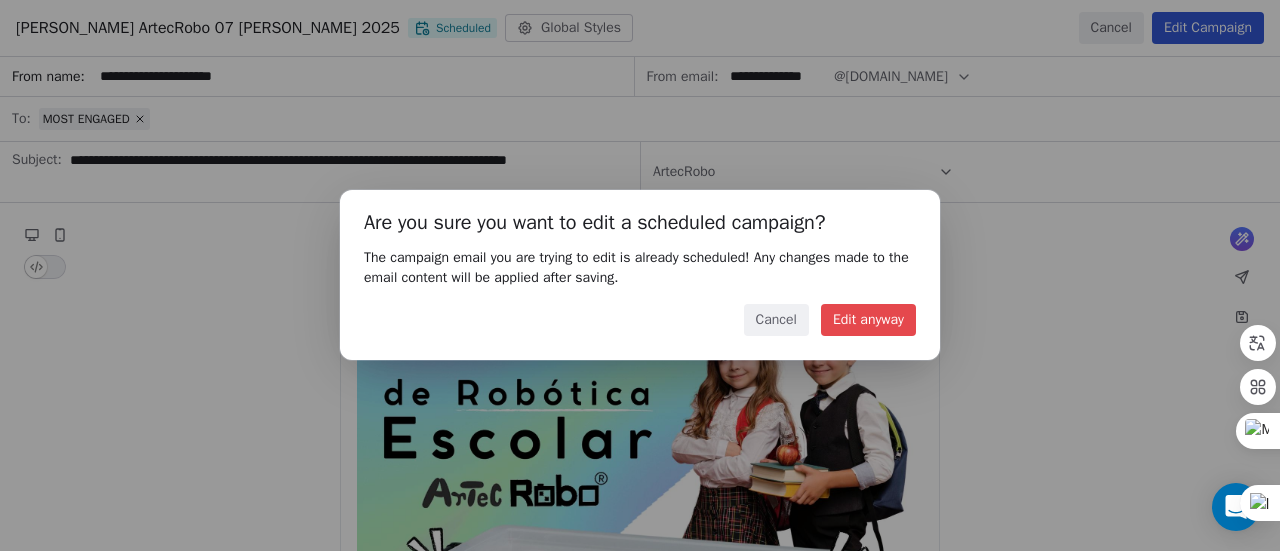click on "Edit anyway" at bounding box center (868, 320) 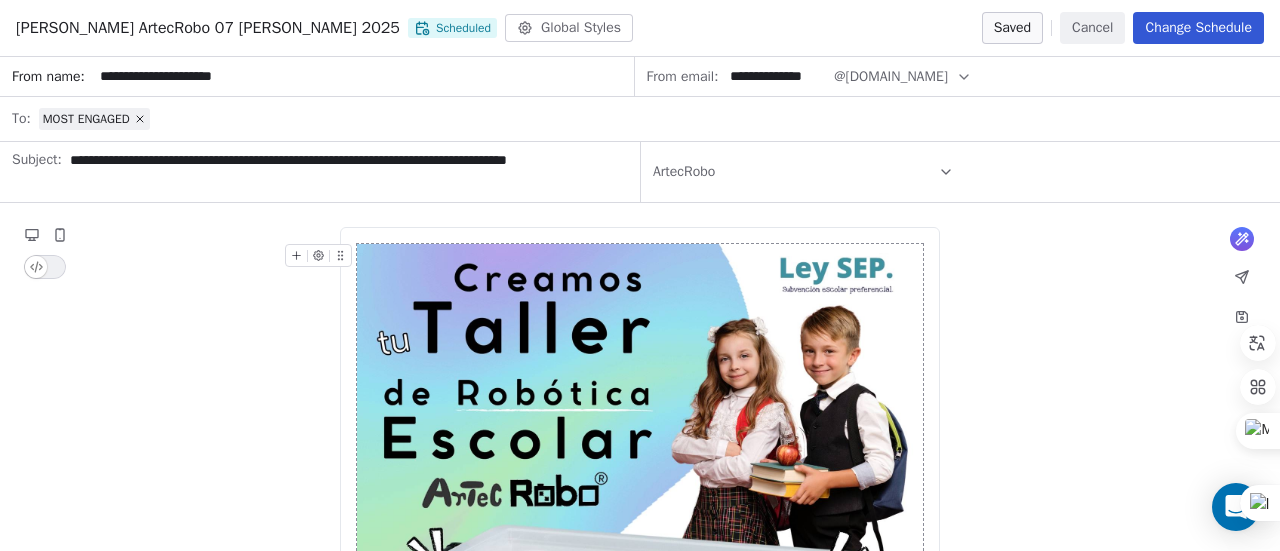 click 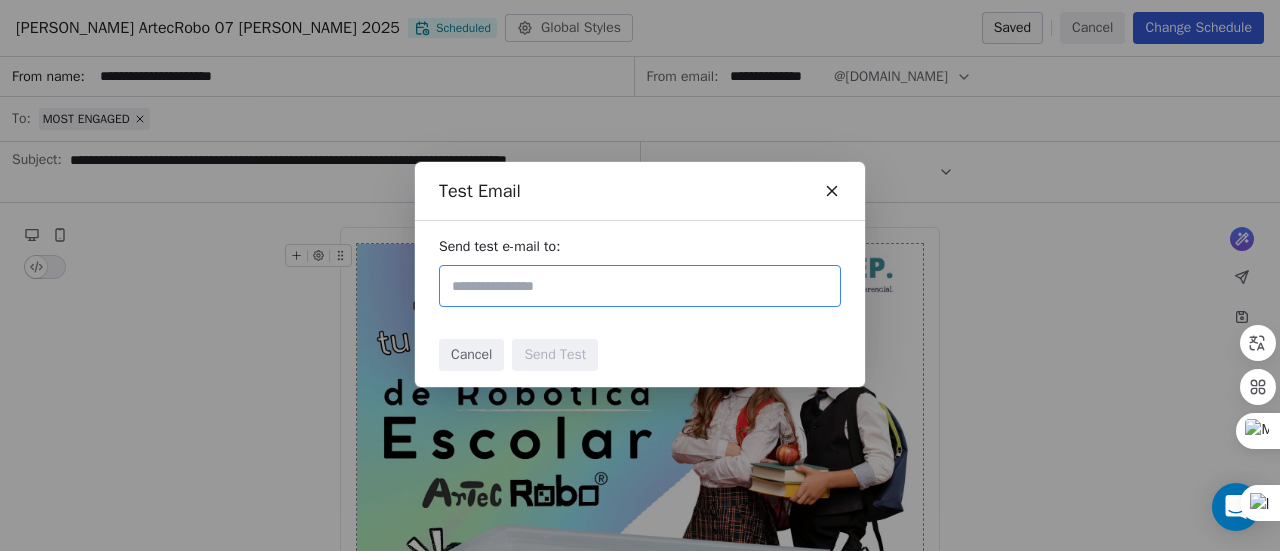 click at bounding box center [640, 286] 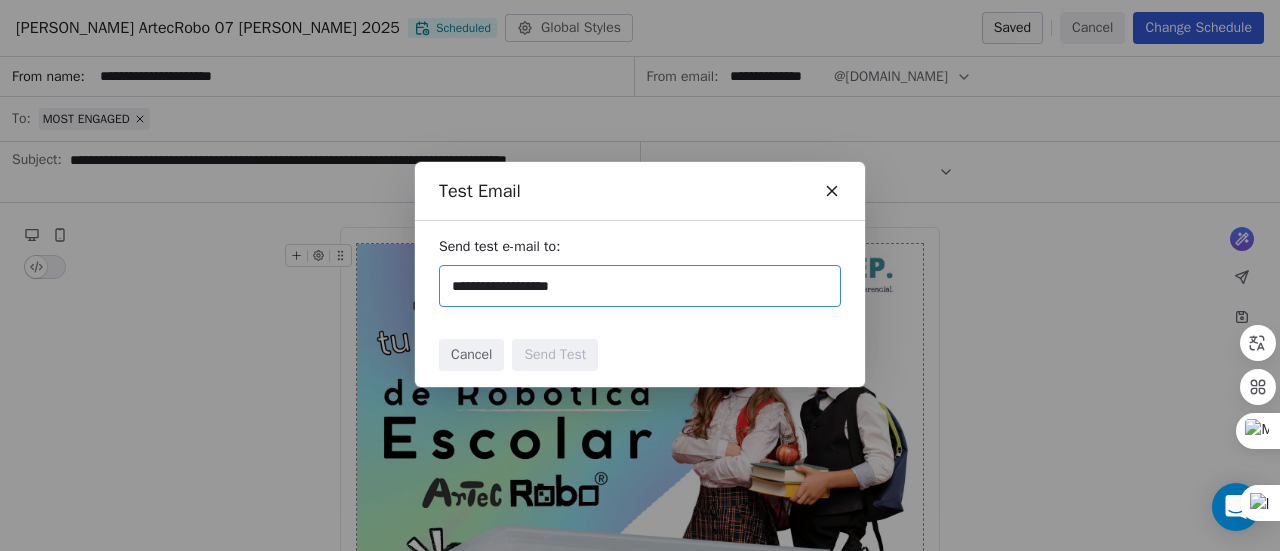 type on "**********" 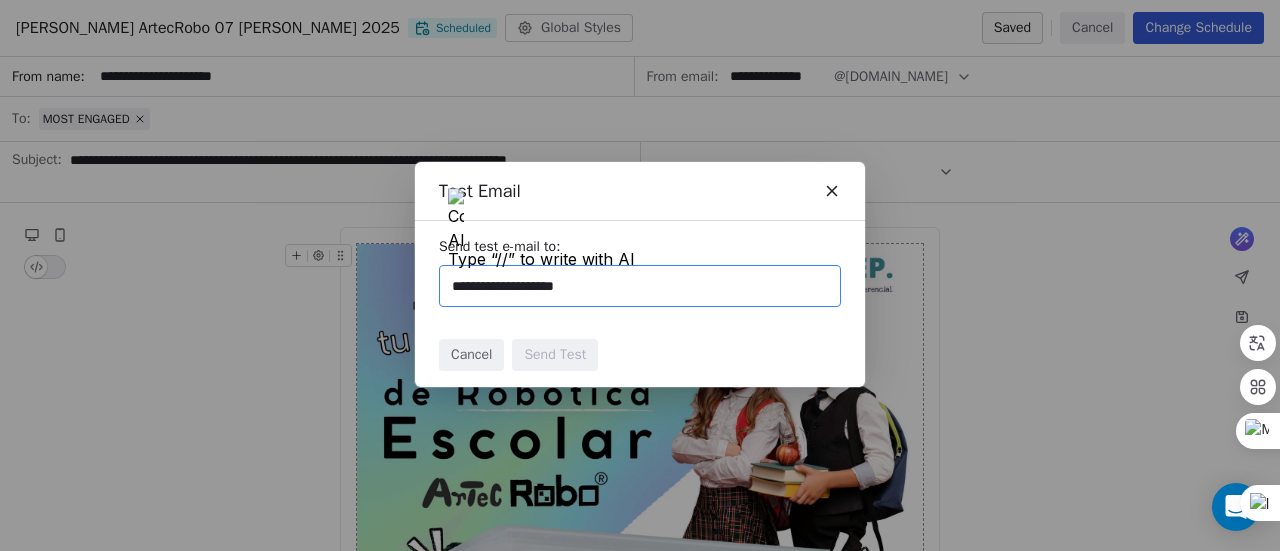 type 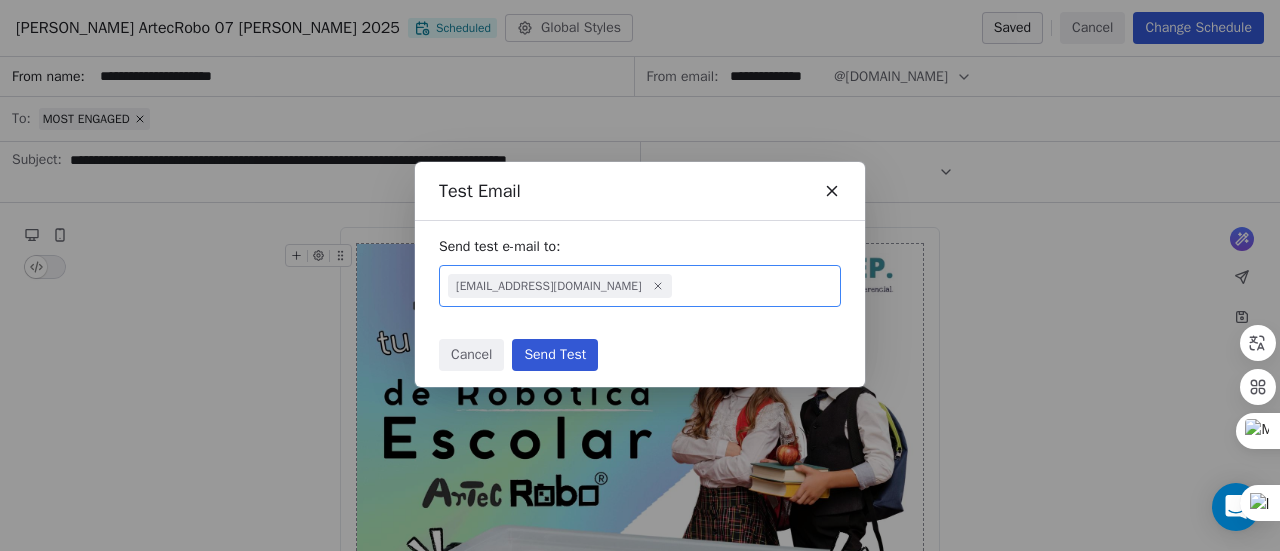 click on "Send Test" at bounding box center (555, 355) 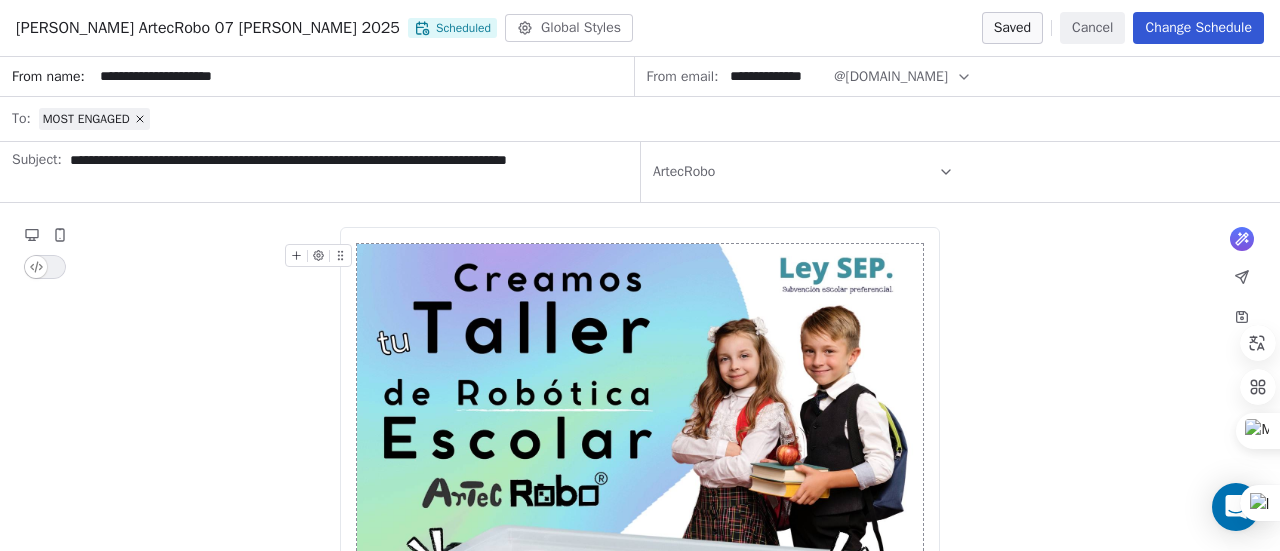 click on "**********" at bounding box center [363, 76] 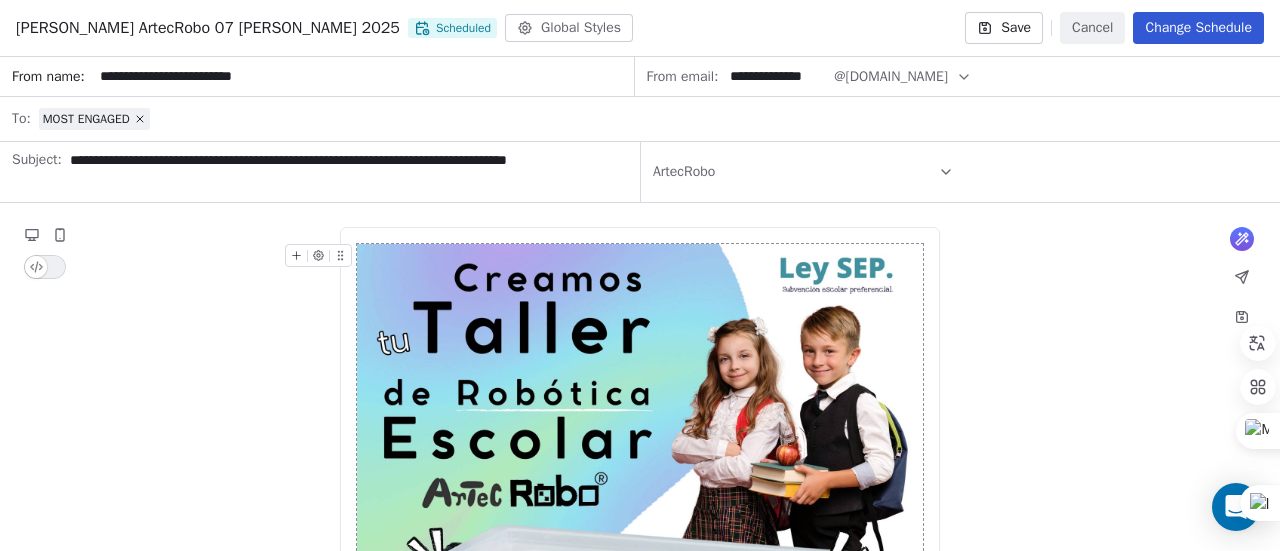 type on "**********" 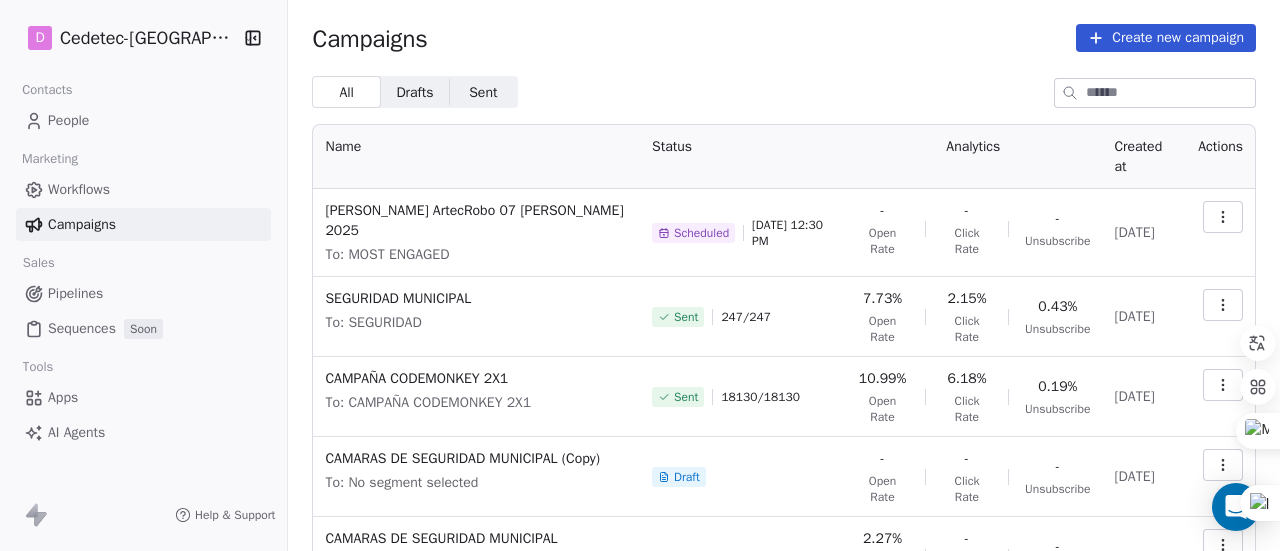 click on "People" at bounding box center (143, 120) 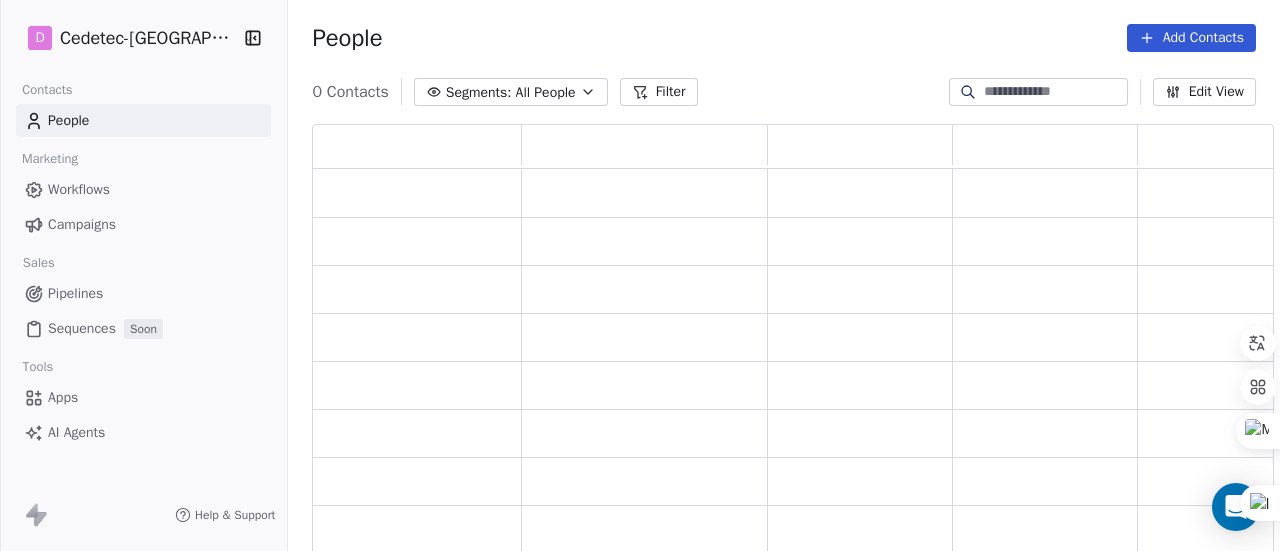 scroll, scrollTop: 16, scrollLeft: 16, axis: both 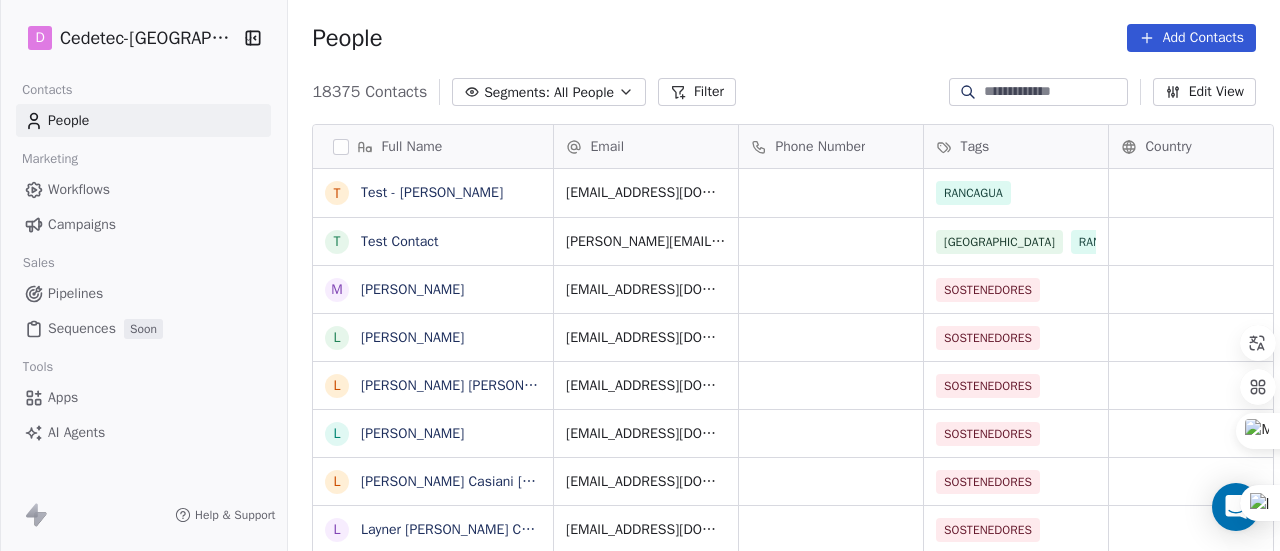 click on "Add Contacts" at bounding box center [1191, 38] 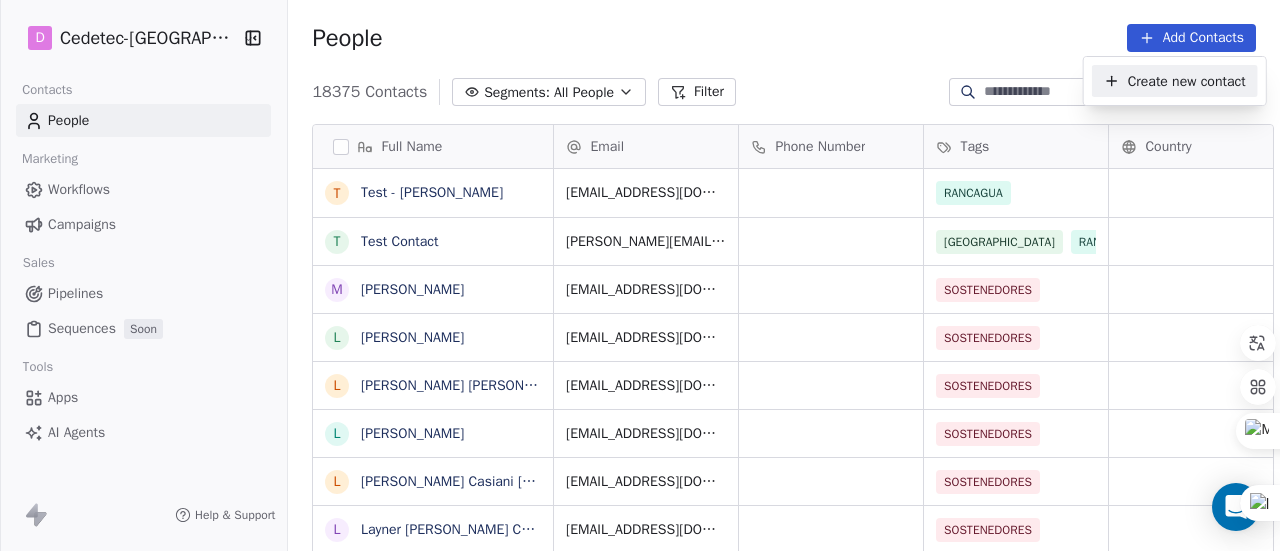 click on "Create new contact" at bounding box center (1175, 81) 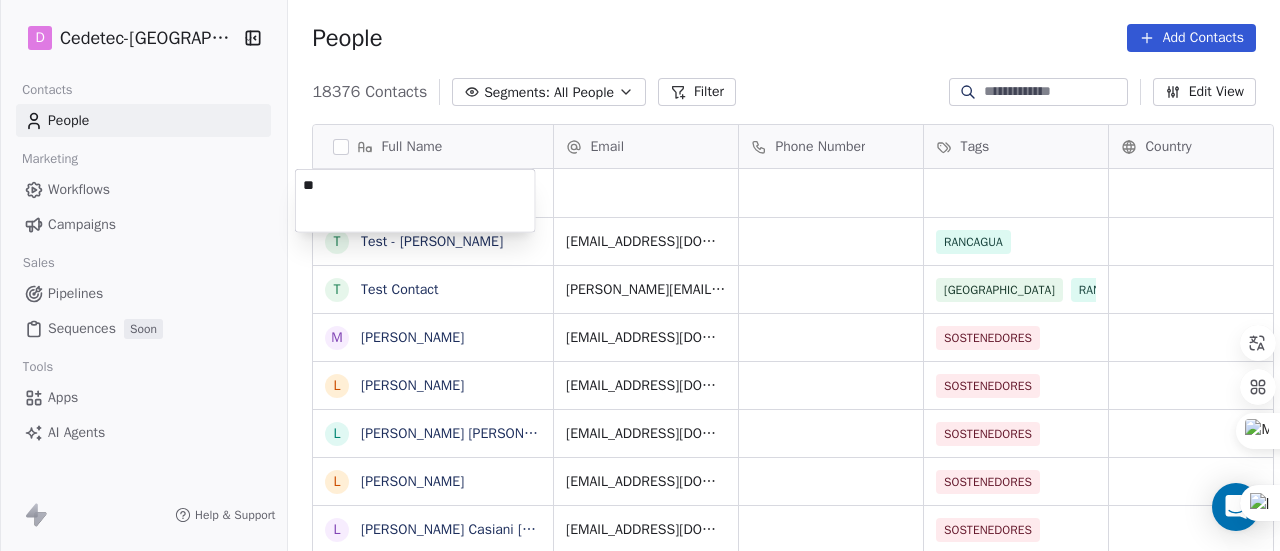 type on "*" 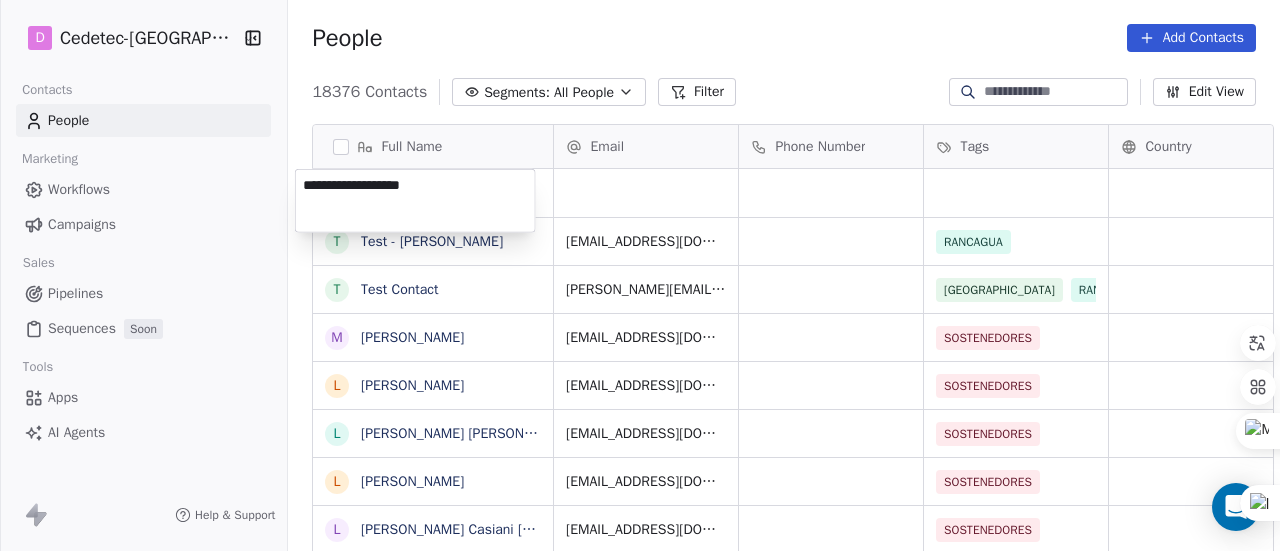 type on "**********" 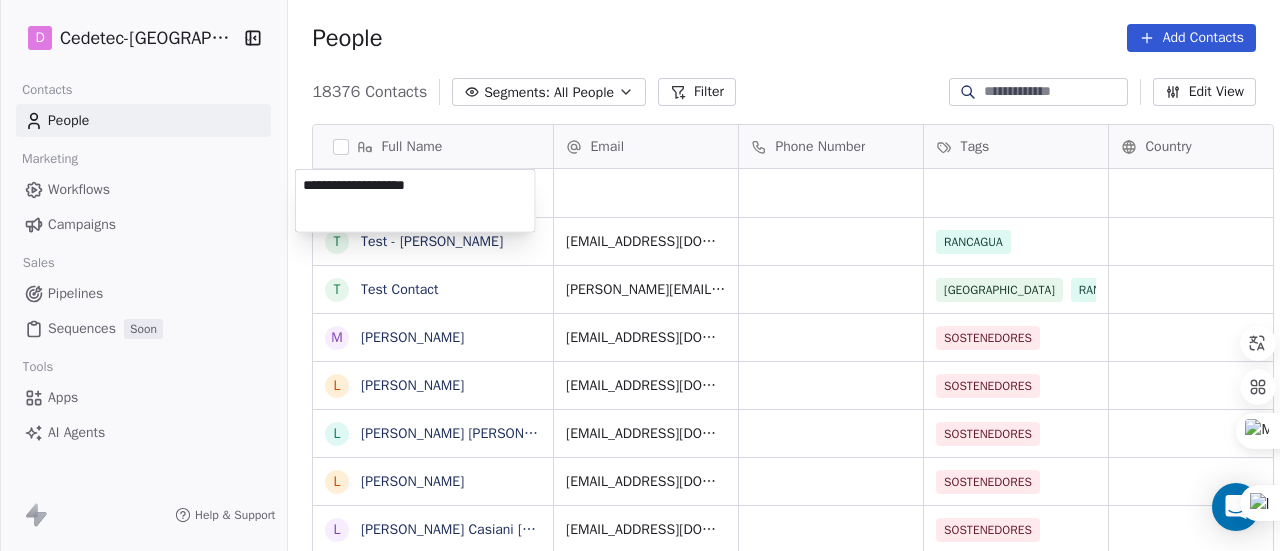 scroll, scrollTop: 10, scrollLeft: 0, axis: vertical 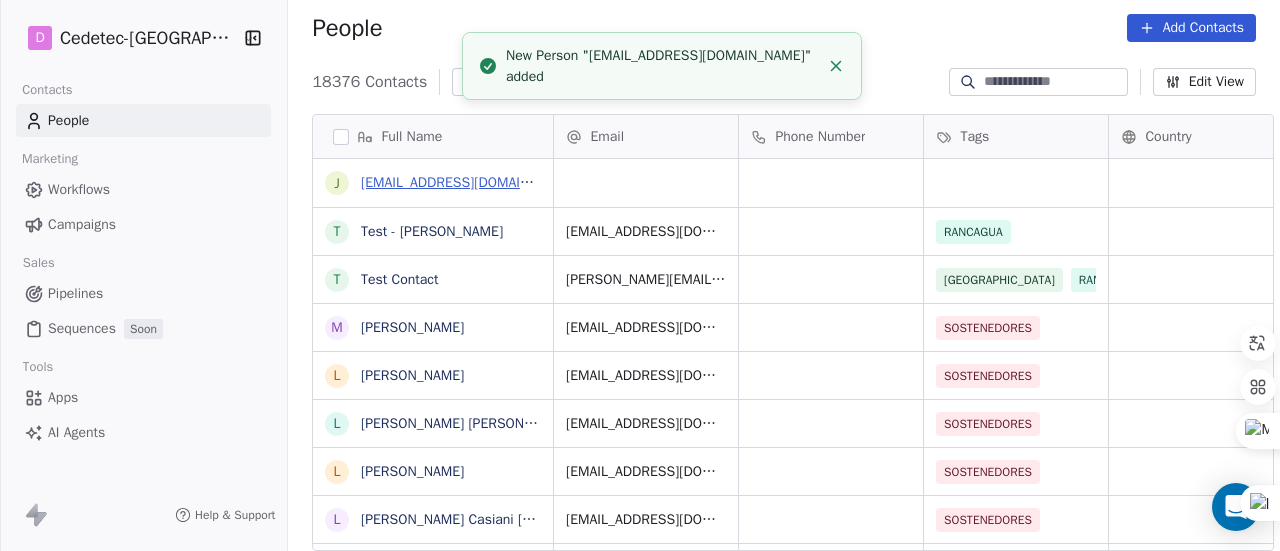 click on "[EMAIL_ADDRESS][DOMAIN_NAME]" at bounding box center [469, 182] 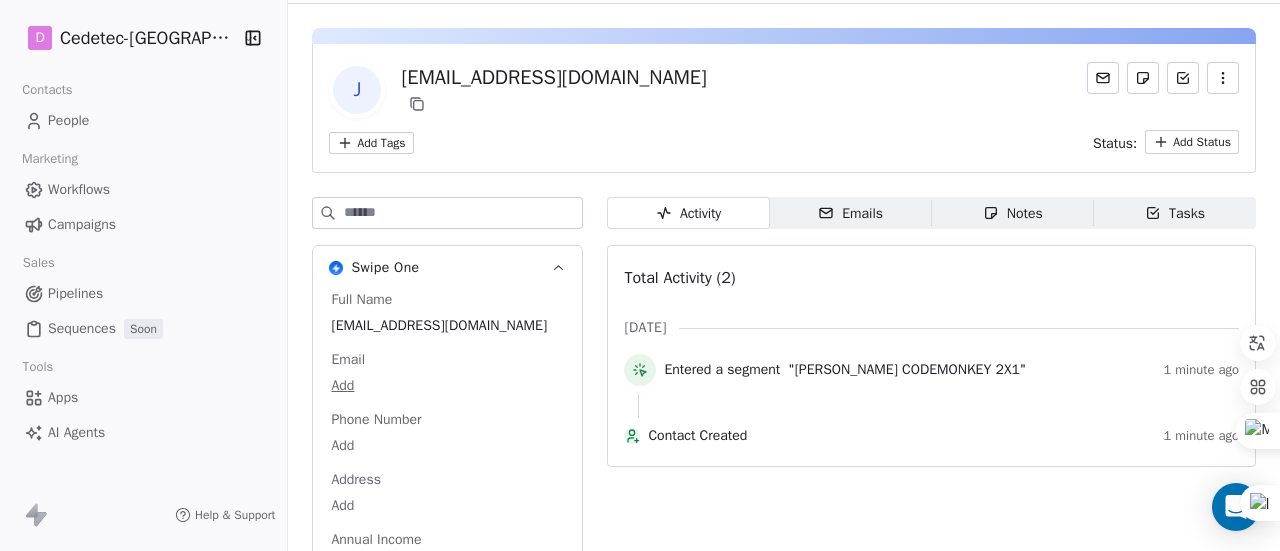 scroll, scrollTop: 48, scrollLeft: 0, axis: vertical 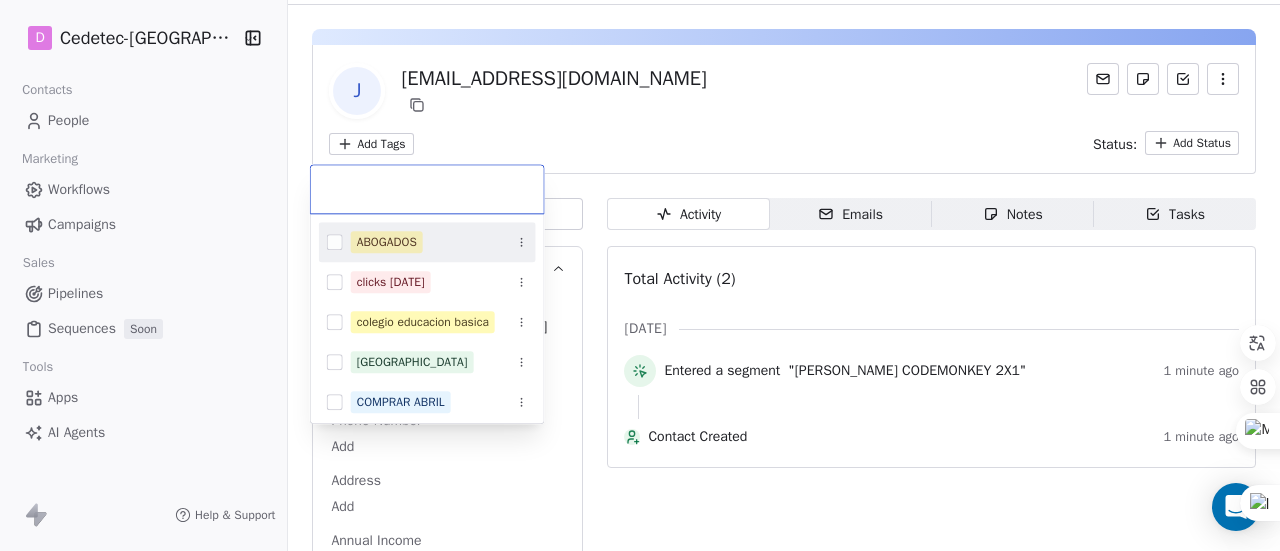 click on "D Cedetec-[GEOGRAPHIC_DATA] Contacts People Marketing Workflows Campaigns Sales Pipelines Sequences Soon Tools Apps AI Agents Help & Support Back j [EMAIL_ADDRESS][DOMAIN_NAME]  Add Tags Status:   Add Status Swipe One Full Name [EMAIL_ADDRESS][DOMAIN_NAME] Email Add Phone Number Add Address Add Annual Income Add Annual Revenue Add See   39   More   Calendly Activity Activity Emails Emails   Notes   Notes Tasks Tasks Total Activity (2) [DATE] Entered a segment "[PERSON_NAME] CODEMONKEY 2X1"   1 minute ago Contact Created   1 minute ago
ABOGADOS clicks [DATE] colegio educacion basica [GEOGRAPHIC_DATA] COMPRAR ABRIL CONVIVENCIA ESCOLAR MAYO 2025 Convivencia [PERSON_NAME] DIRECTORES ENGAGED [PERSON_NAME] 7 ENERO Engaged [PERSON_NAME] Seguridad Aula" at bounding box center (640, 275) 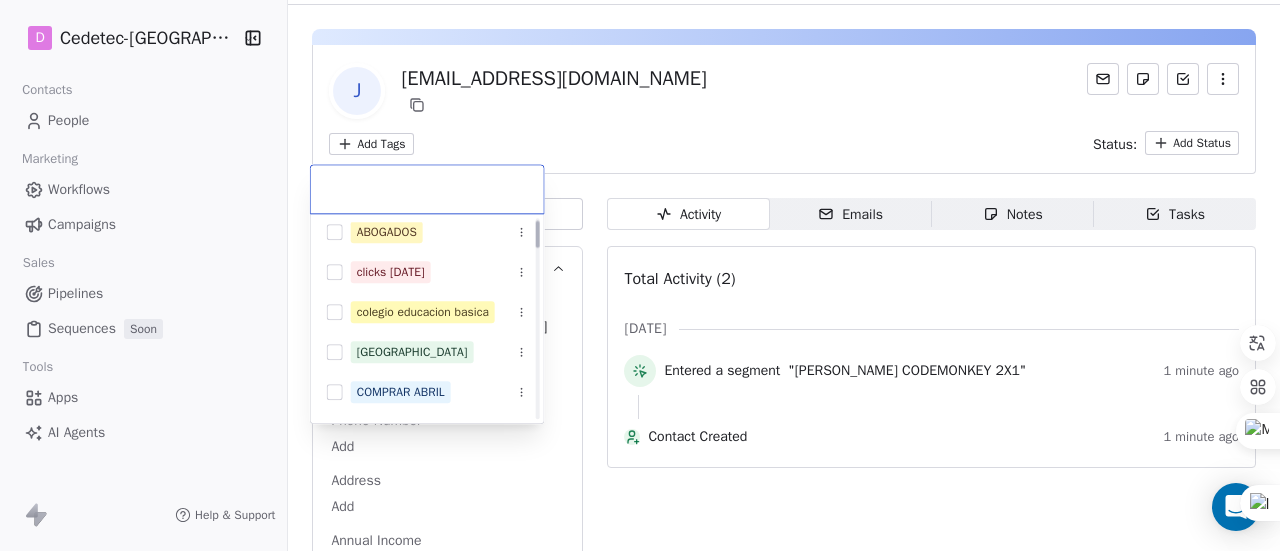 scroll, scrollTop: 0, scrollLeft: 0, axis: both 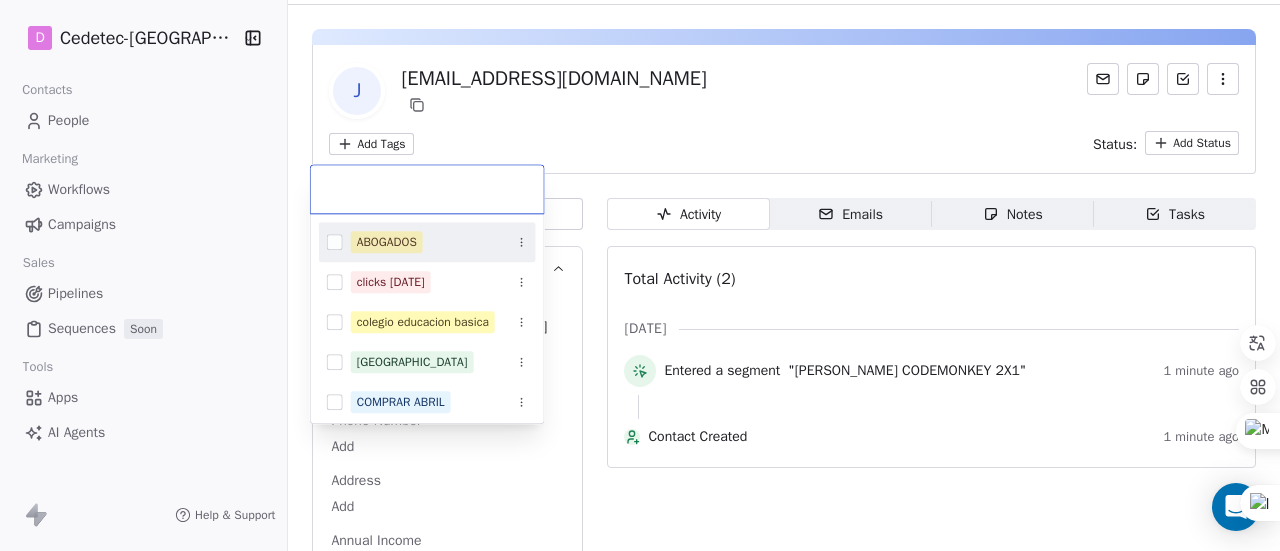 click on "D Cedetec-[GEOGRAPHIC_DATA] Contacts People Marketing Workflows Campaigns Sales Pipelines Sequences Soon Tools Apps AI Agents Help & Support Back j [EMAIL_ADDRESS][DOMAIN_NAME]  Add Tags Status:   Add Status Swipe One Full Name [EMAIL_ADDRESS][DOMAIN_NAME] Email Add Phone Number Add Address Add Annual Income Add Annual Revenue Add See   39   More   Calendly Activity Activity Emails Emails   Notes   Notes Tasks Tasks Total Activity (2) [DATE] Entered a segment "[PERSON_NAME] CODEMONKEY 2X1"   1 minute ago Contact Created   1 minute ago
ABOGADOS clicks [DATE] colegio educacion basica [GEOGRAPHIC_DATA] COMPRAR ABRIL CONVIVENCIA ESCOLAR MAYO 2025 Convivencia [PERSON_NAME] DIRECTORES ENGAGED [PERSON_NAME] 7 ENERO Engaged [PERSON_NAME] Seguridad Aula" at bounding box center [640, 275] 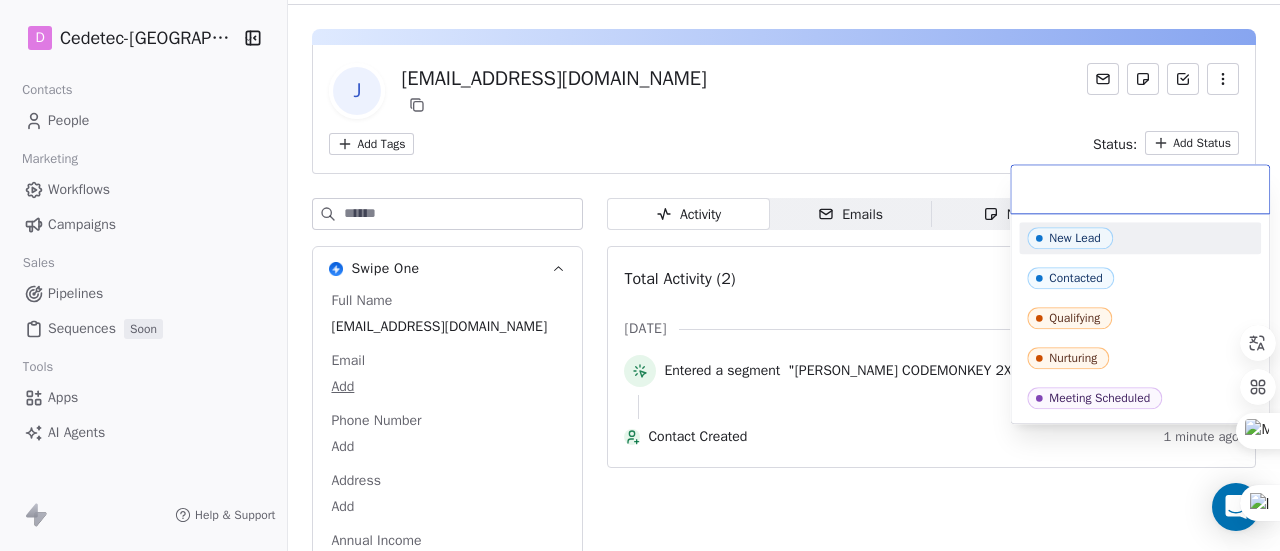 click on "D Cedetec-[GEOGRAPHIC_DATA] Contacts People Marketing Workflows Campaigns Sales Pipelines Sequences Soon Tools Apps AI Agents Help & Support Back j [EMAIL_ADDRESS][DOMAIN_NAME]  Add Tags Status:   Add Status Swipe One Full Name [EMAIL_ADDRESS][DOMAIN_NAME] Email Add Phone Number Add Address Add Annual Income Add Annual Revenue Add See   39   More   Calendly Activity Activity Emails Emails   Notes   Notes Tasks Tasks Total Activity (2) [DATE] Entered a segment "[PERSON_NAME] CODEMONKEY 2X1"   1 minute ago Contact Created   1 minute ago
New Lead Contacted Qualifying Nurturing Meeting Scheduled Proposal Sent Negotiating Decision Pending Closed Won Closed Lost Unqualified" at bounding box center [640, 275] 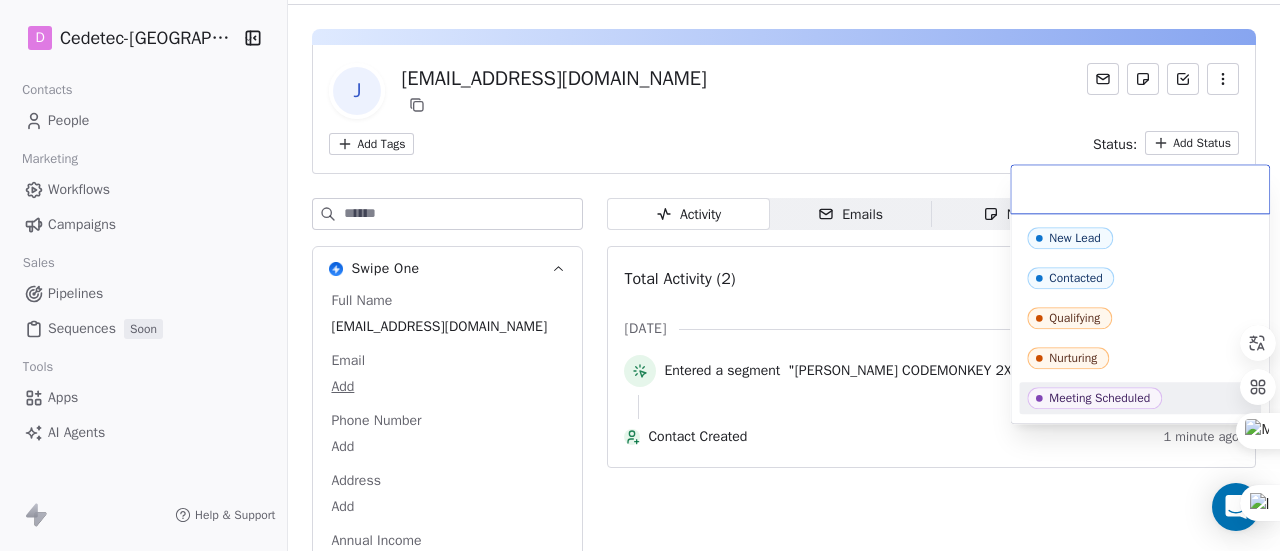 click on "Meeting Scheduled" at bounding box center [1099, 398] 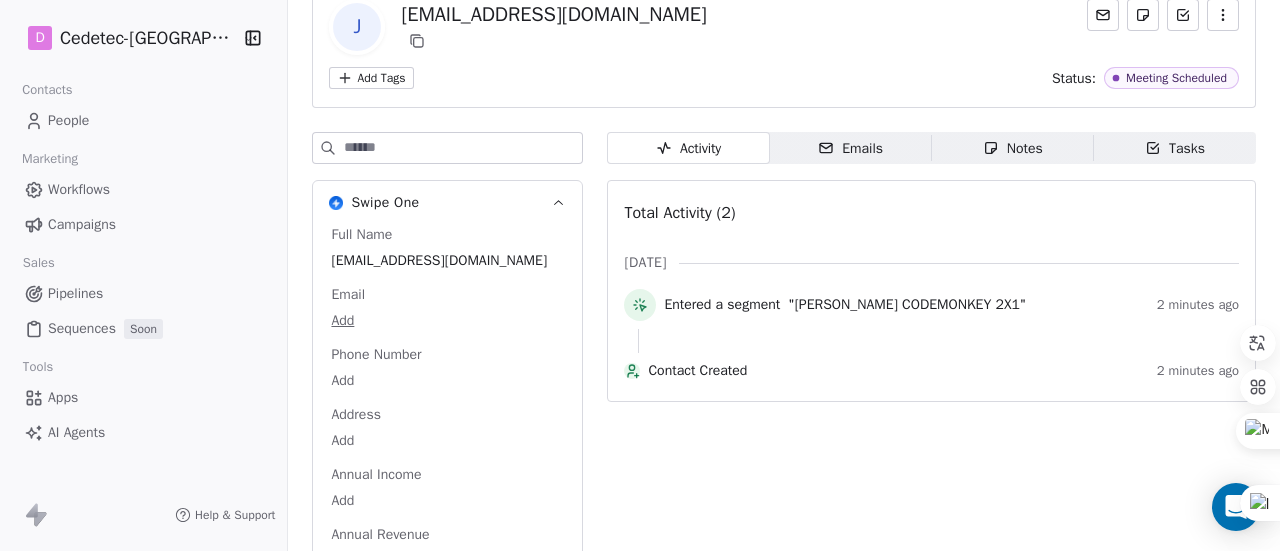 scroll, scrollTop: 113, scrollLeft: 0, axis: vertical 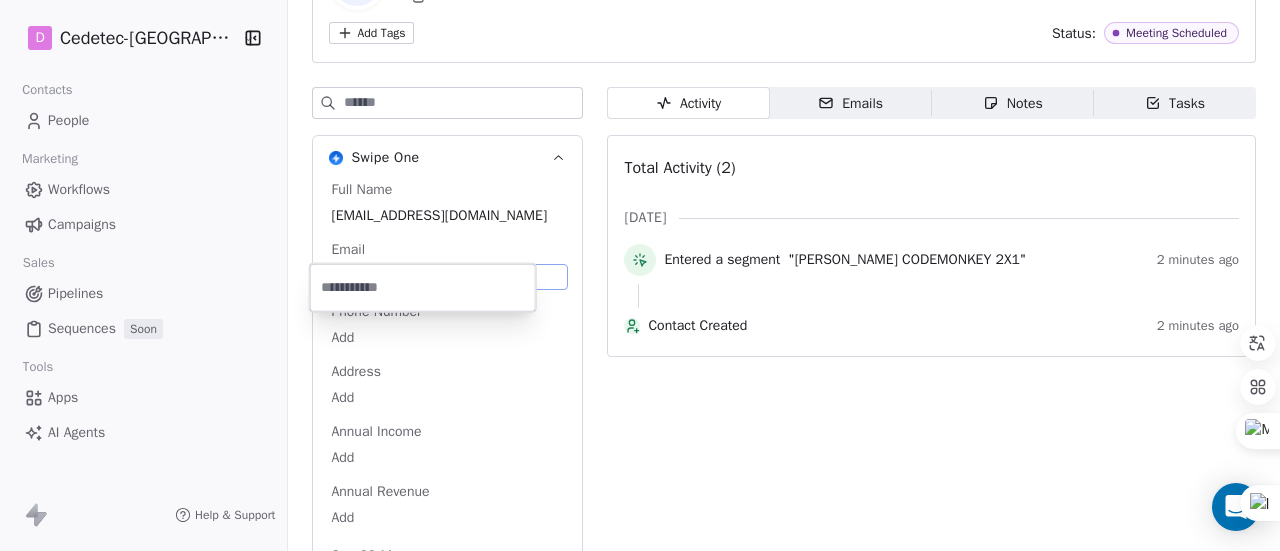 click on "D Cedetec-[GEOGRAPHIC_DATA] Contacts People Marketing Workflows Campaigns Sales Pipelines Sequences Soon Tools Apps AI Agents Help & Support Back j [EMAIL_ADDRESS][DOMAIN_NAME]  Add Tags Status:  Meeting Scheduled Swipe One Full Name [EMAIL_ADDRESS][DOMAIN_NAME] Email Add Phone Number Add Address Add Annual Income Add Annual Revenue Add See   39   More   Calendly Activity Activity Emails Emails   Notes   Notes Tasks Tasks Total Activity (2) [DATE] Entered a segment "[PERSON_NAME] CODEMONKEY 2X1"   2 minutes ago Contact Created   2 minutes ago" at bounding box center (640, 275) 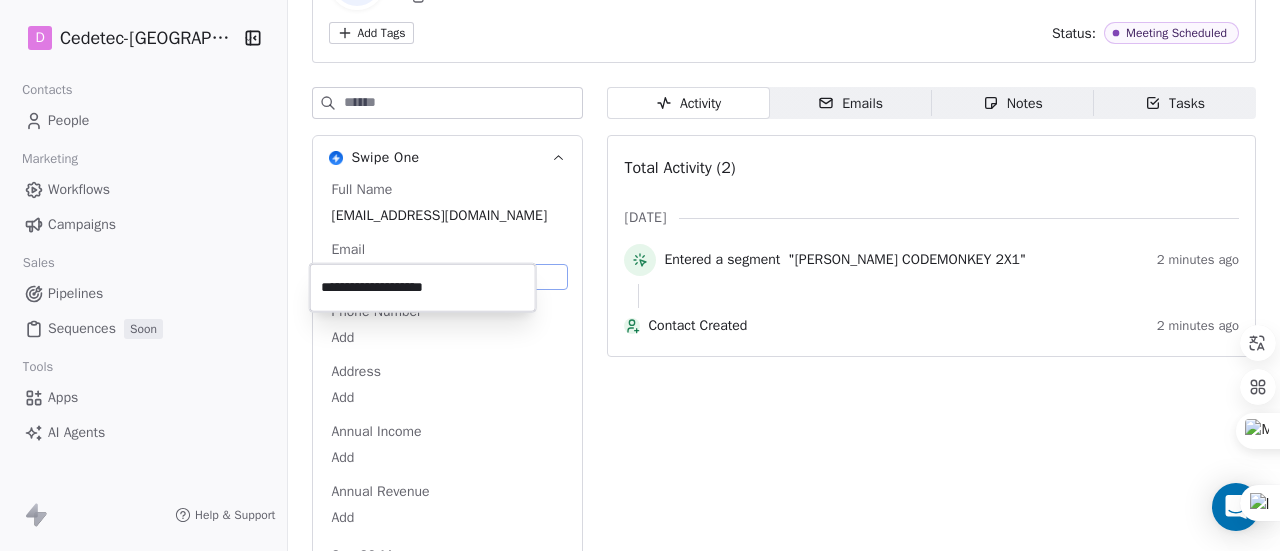 type on "**********" 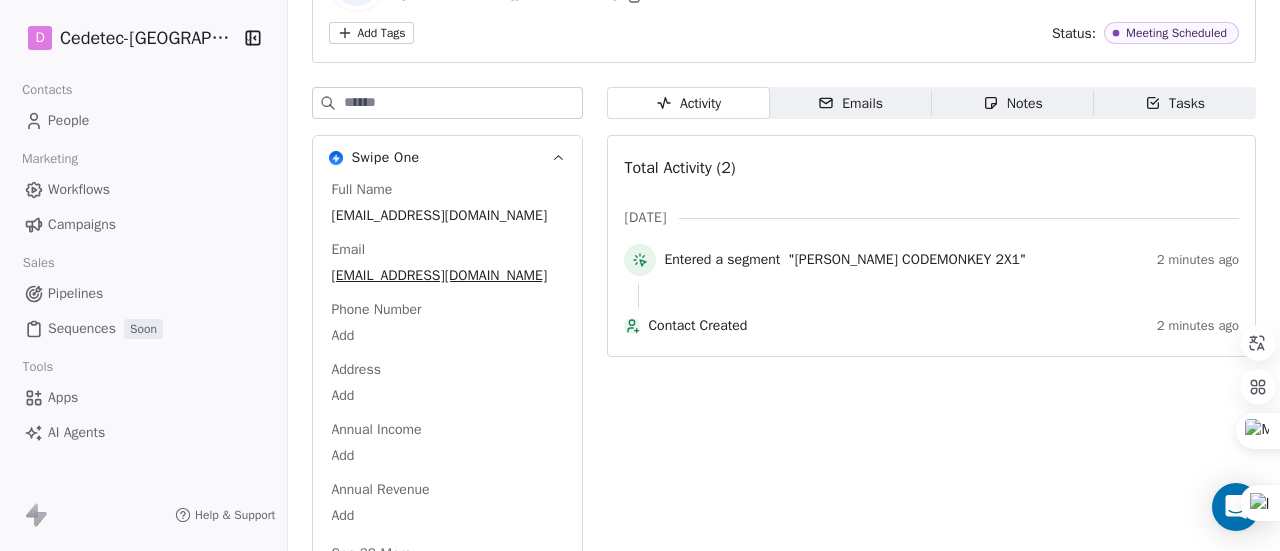 scroll, scrollTop: 244, scrollLeft: 0, axis: vertical 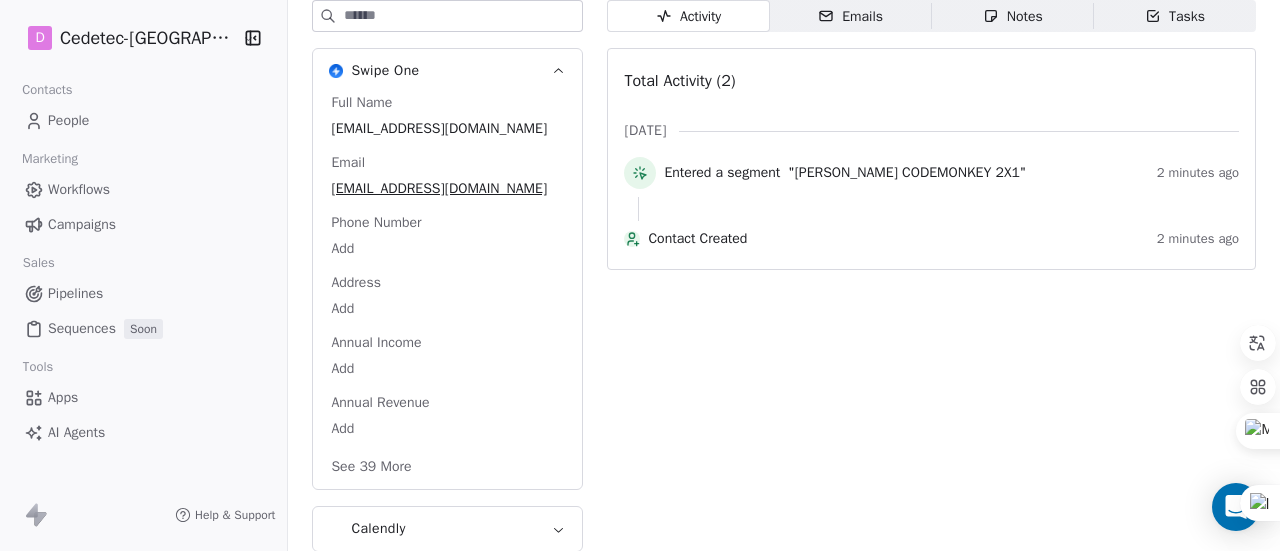 click on "**********" at bounding box center (640, 275) 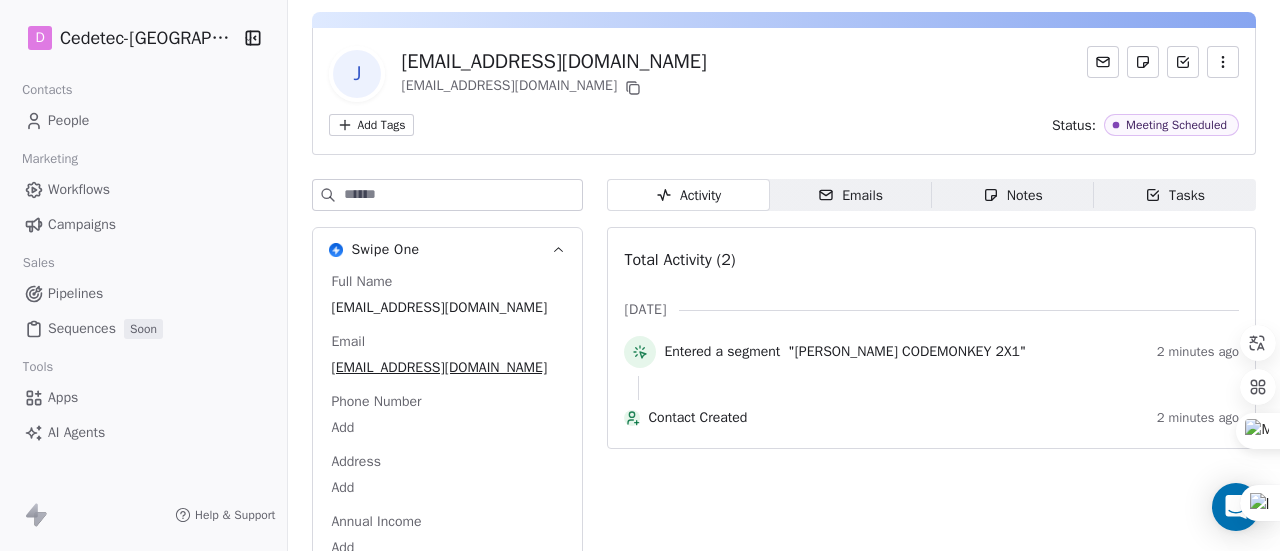 scroll, scrollTop: 39, scrollLeft: 0, axis: vertical 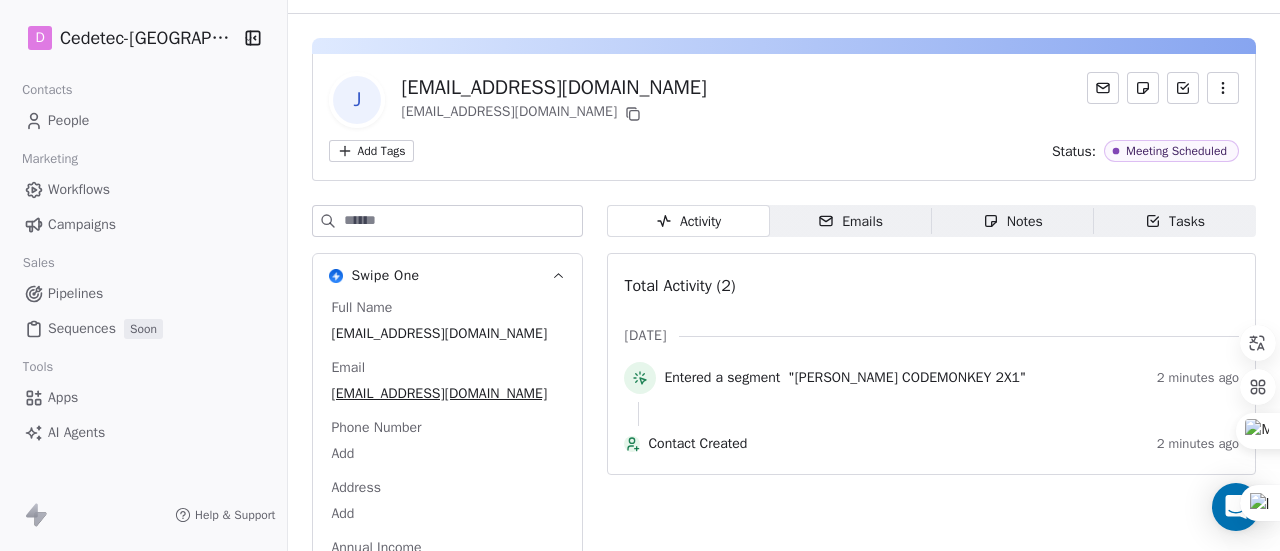 click on "Emails" at bounding box center [850, 221] 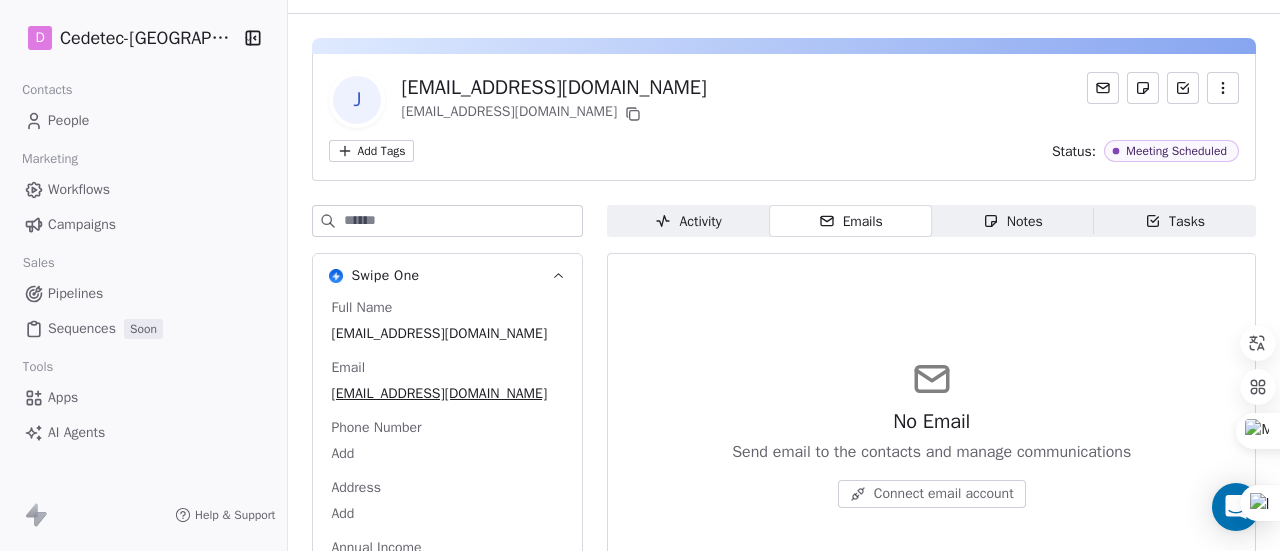 click on "j" at bounding box center (357, 100) 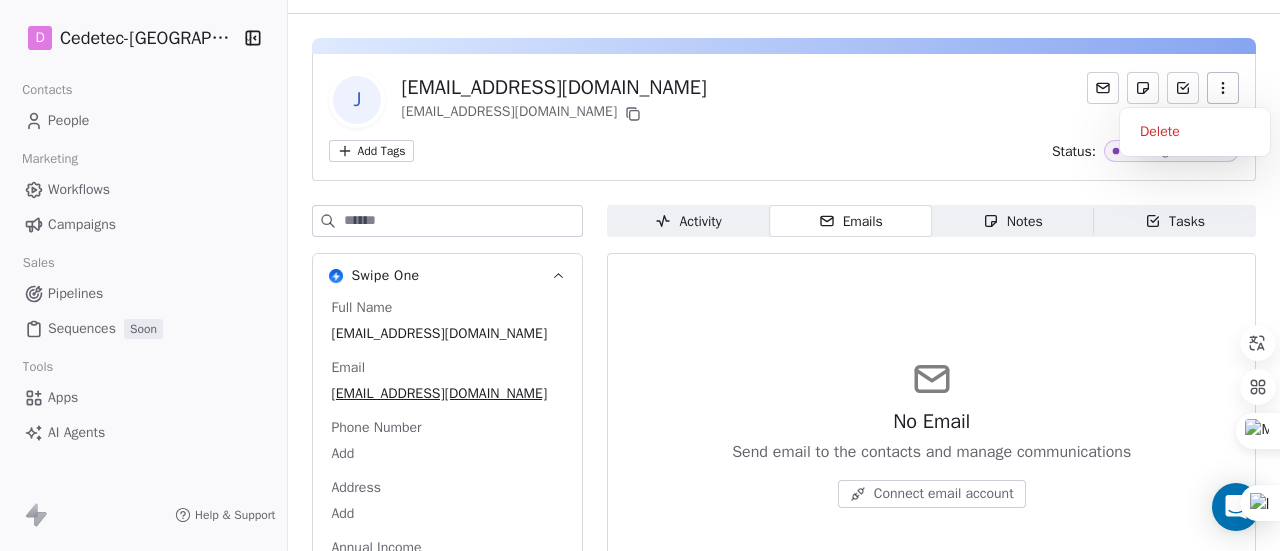 click 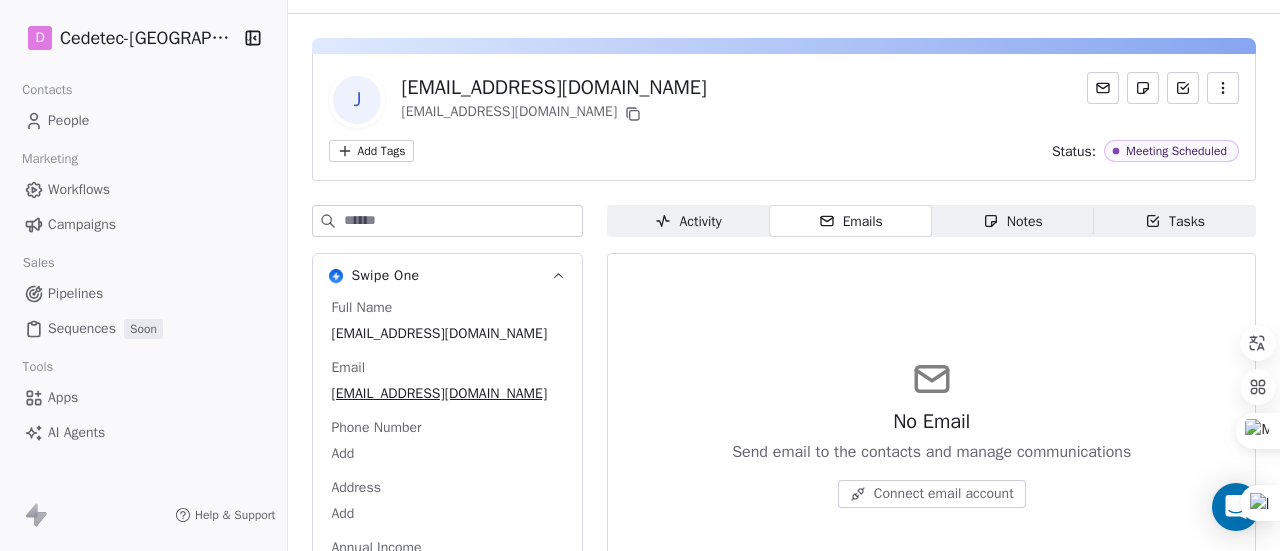 click 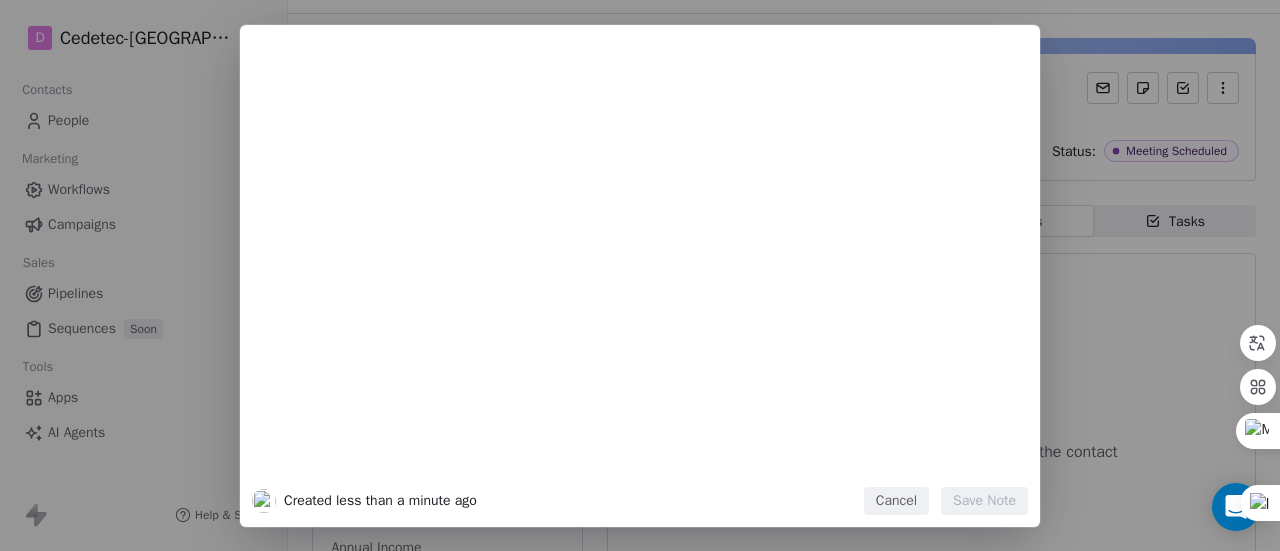 type 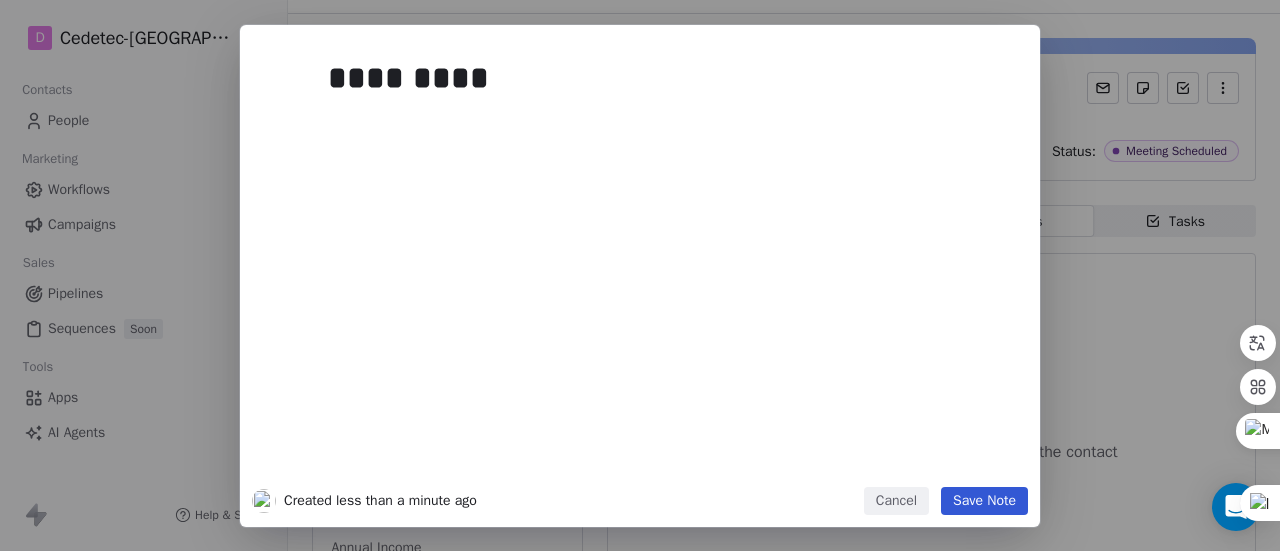 click on "Save Note" at bounding box center [984, 501] 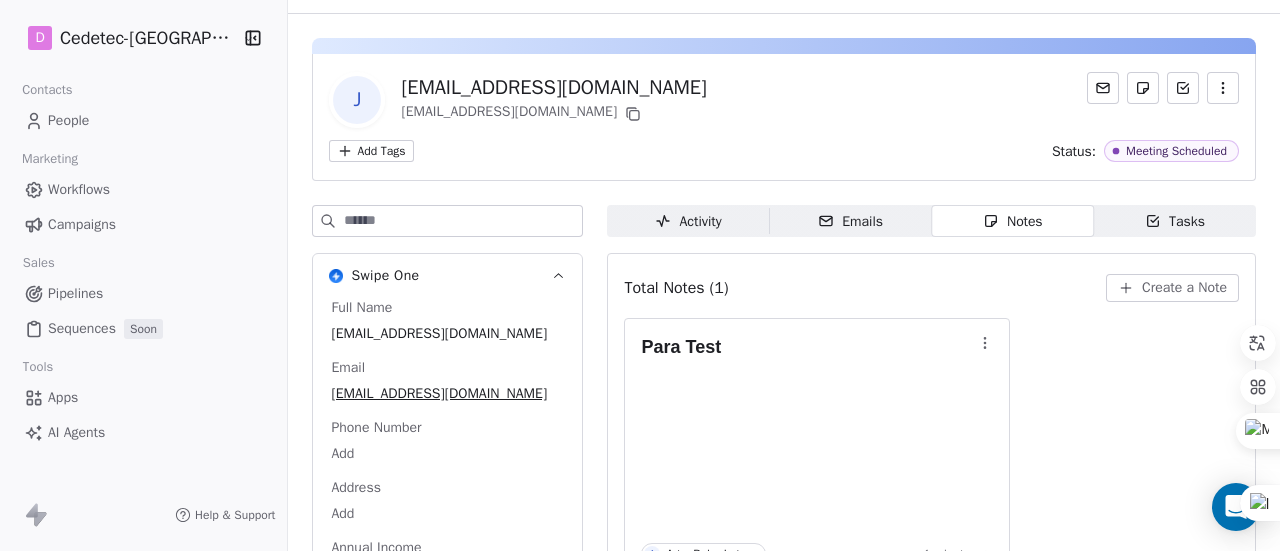 click 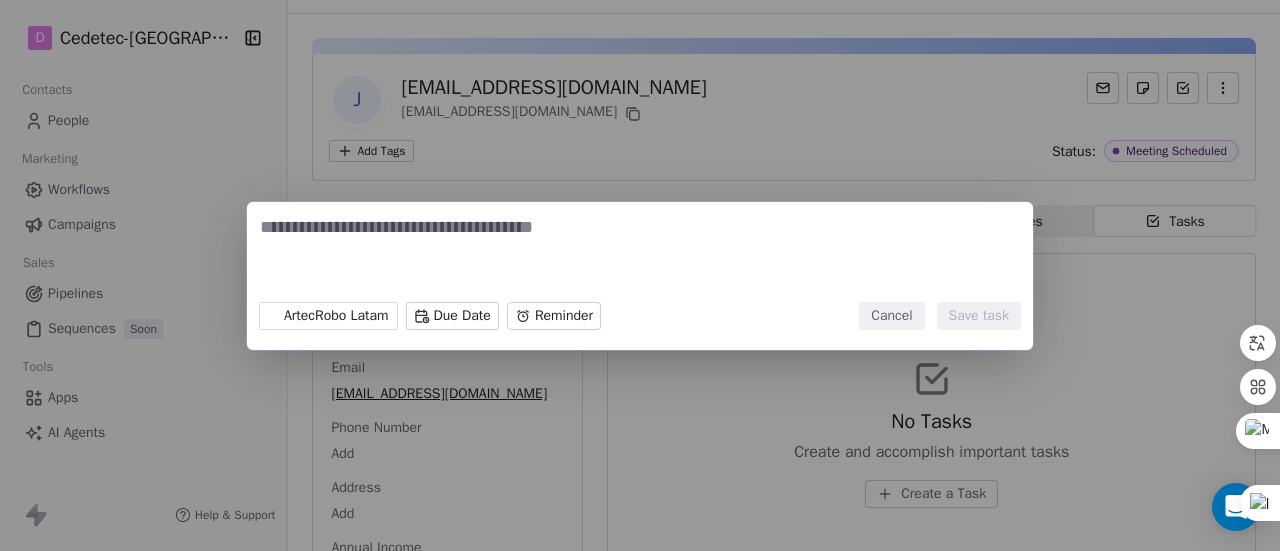 click at bounding box center [640, 254] 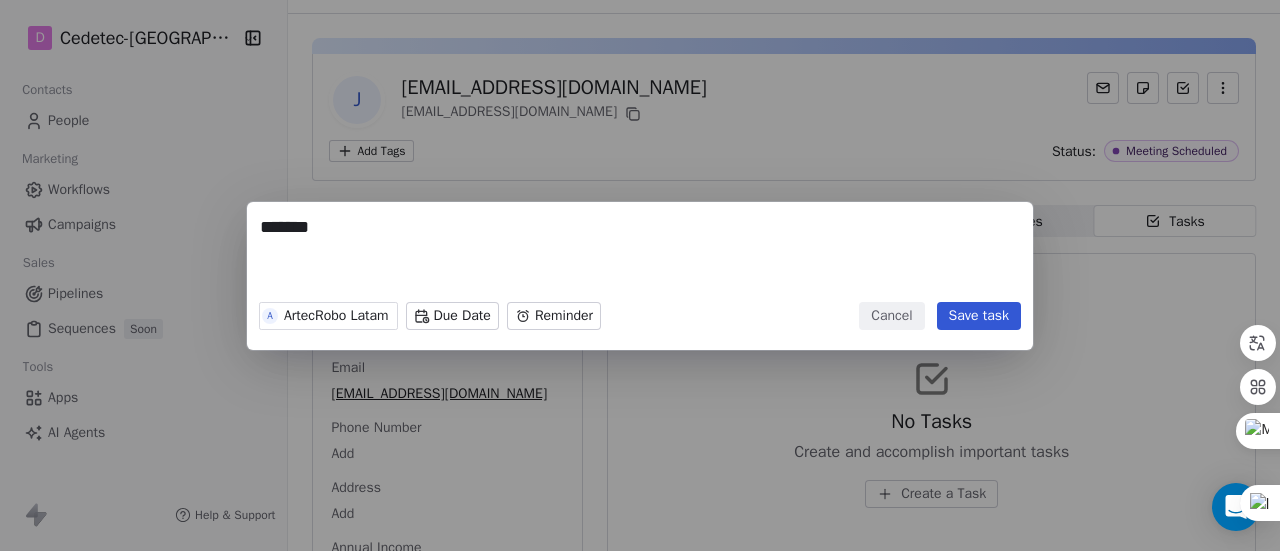 type on "*******" 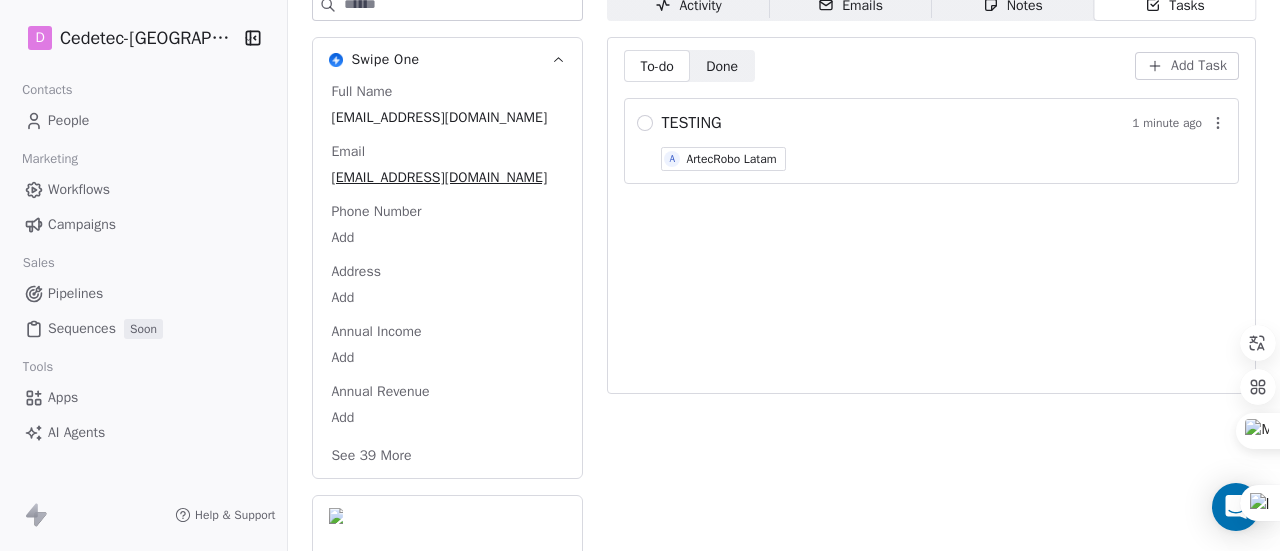 scroll, scrollTop: 0, scrollLeft: 0, axis: both 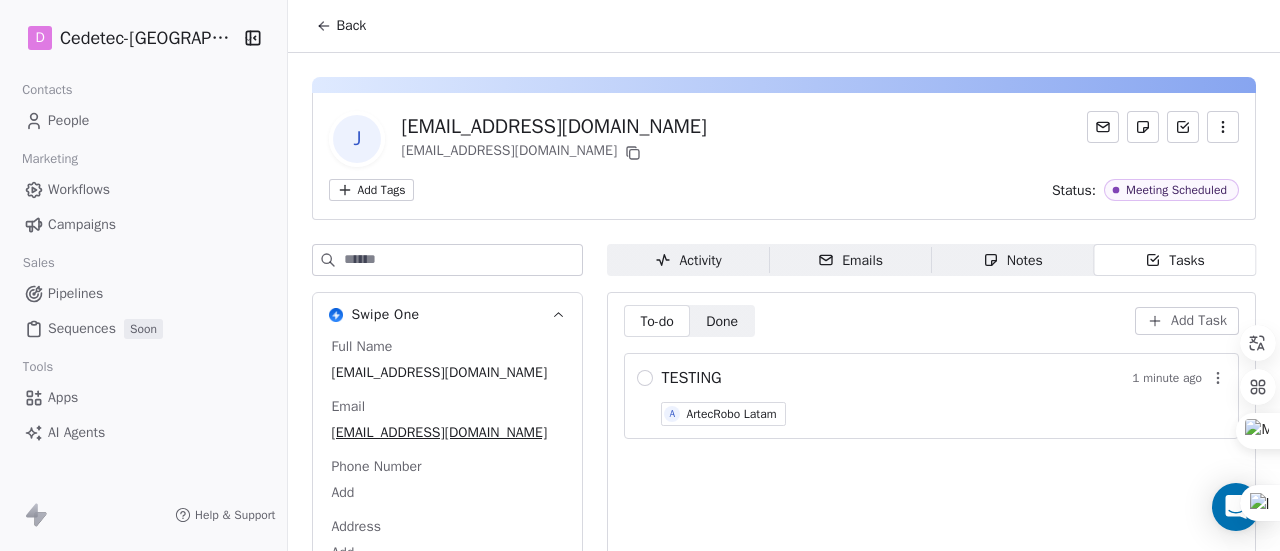 click on "Back" at bounding box center [784, 26] 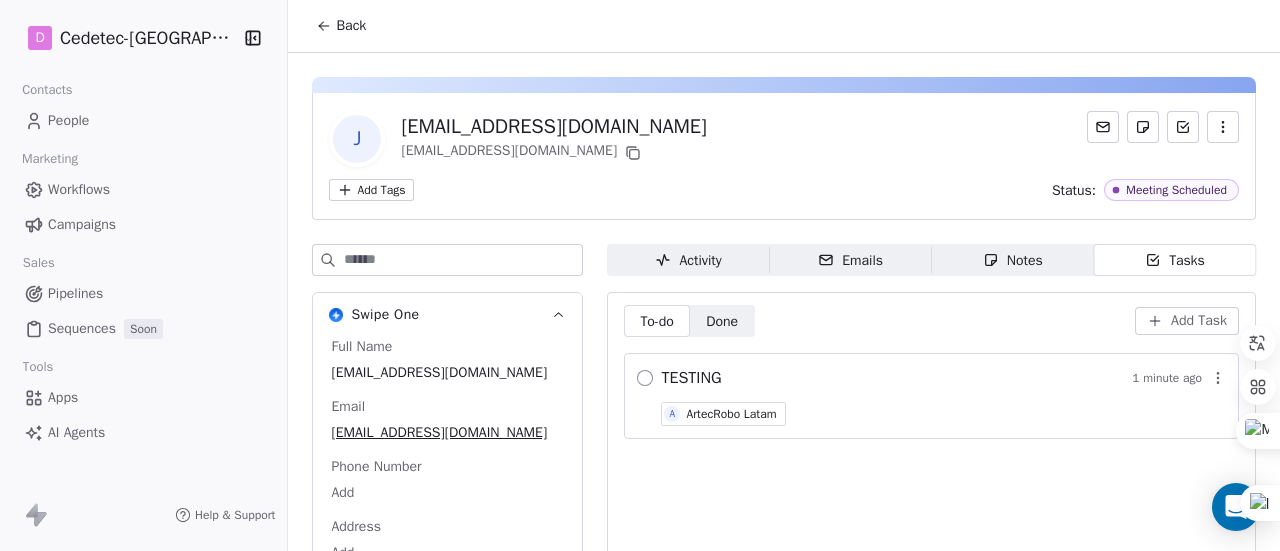 click at bounding box center (645, 378) 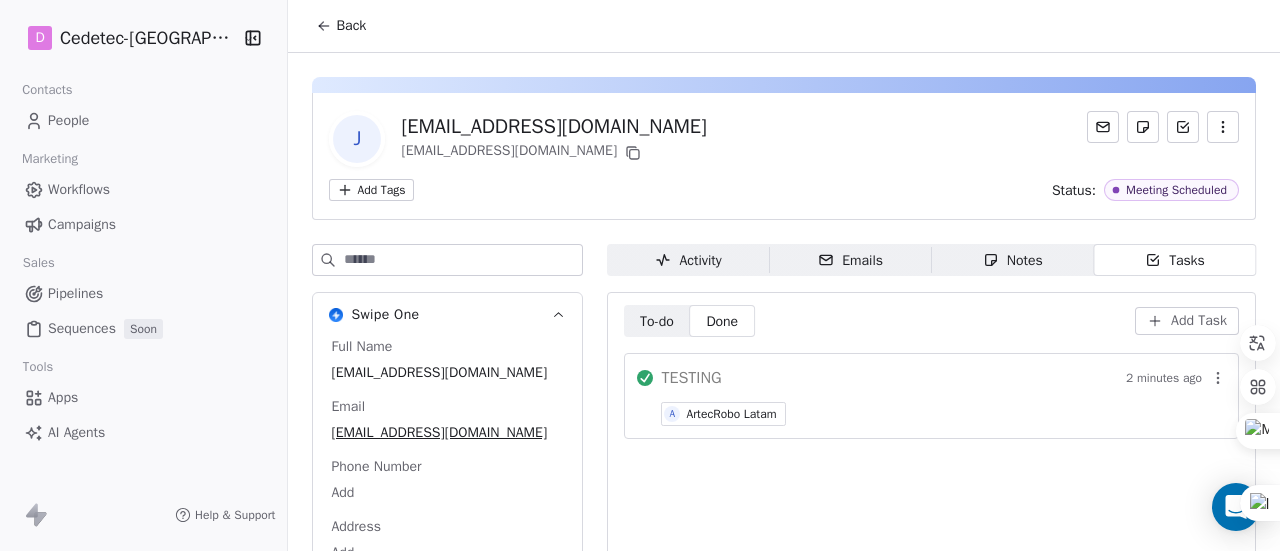 click on "Campaigns" at bounding box center [82, 224] 